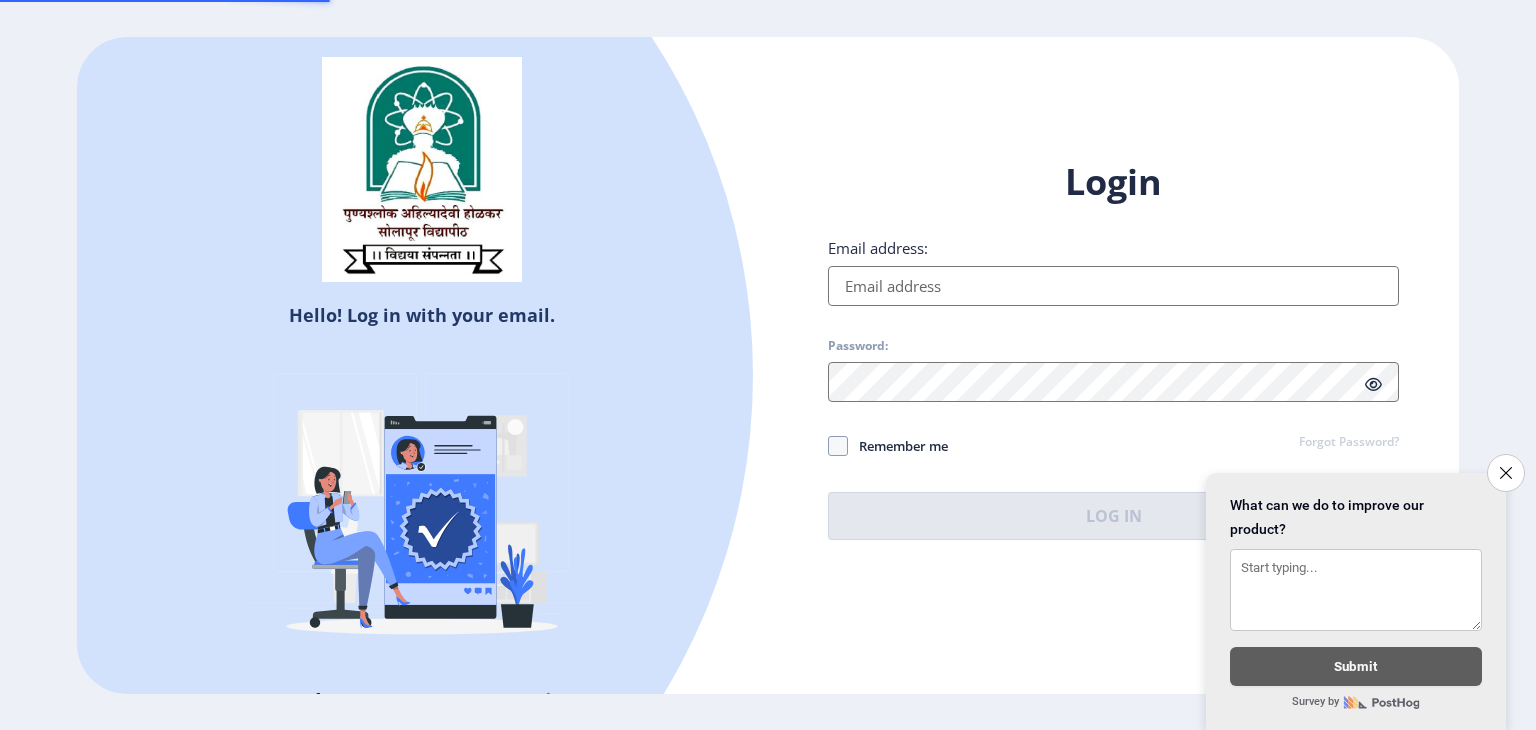 scroll, scrollTop: 0, scrollLeft: 0, axis: both 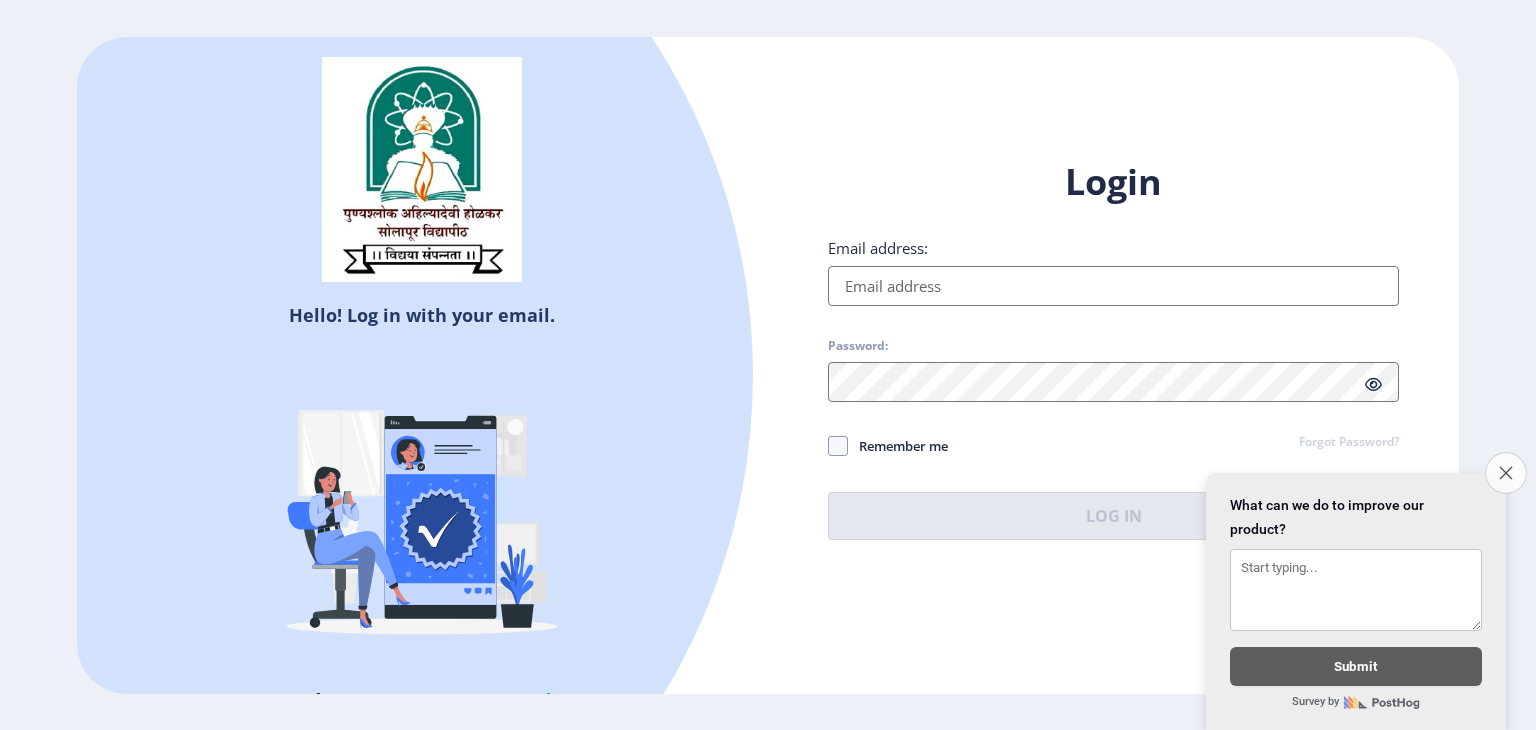 click on "Close survey" 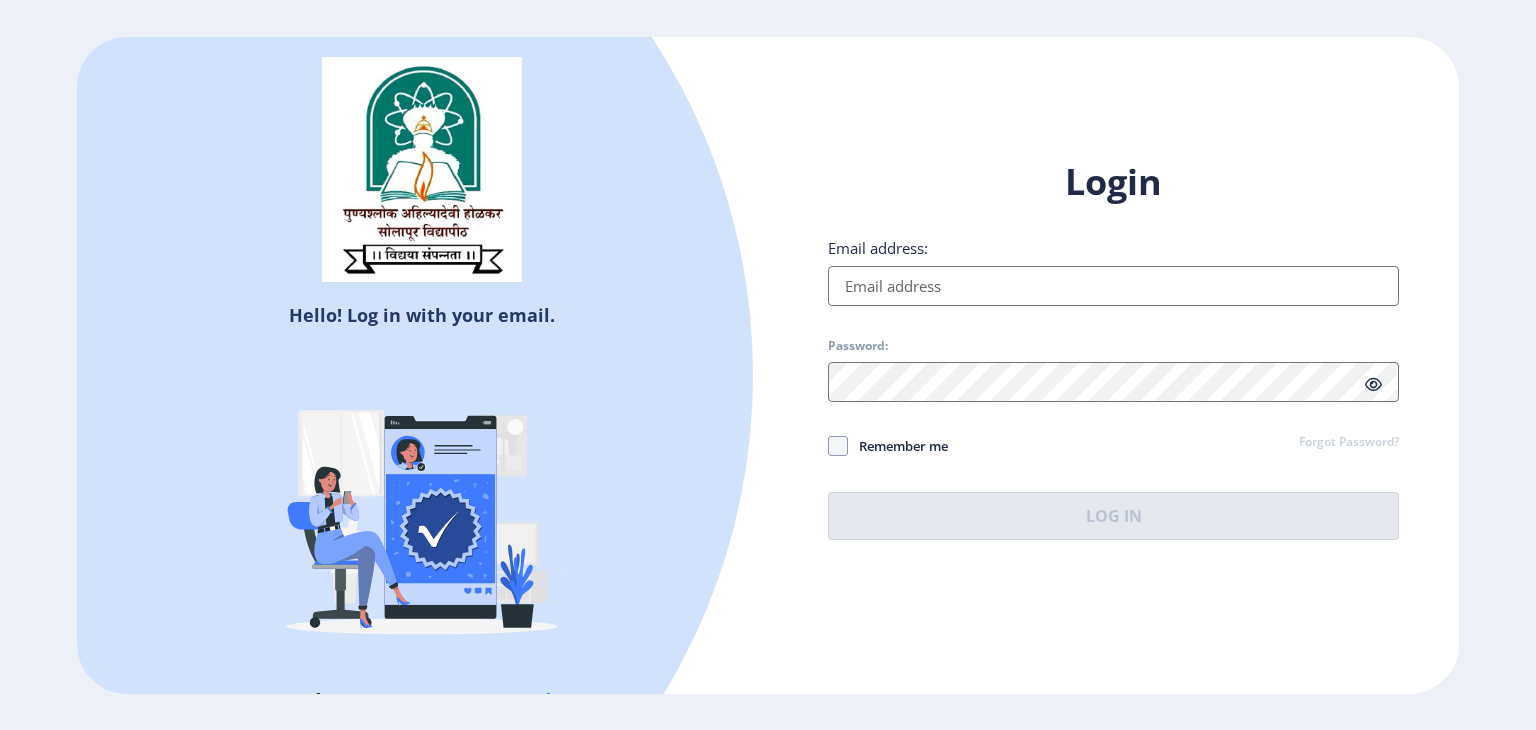click on "Email address:" at bounding box center [1113, 286] 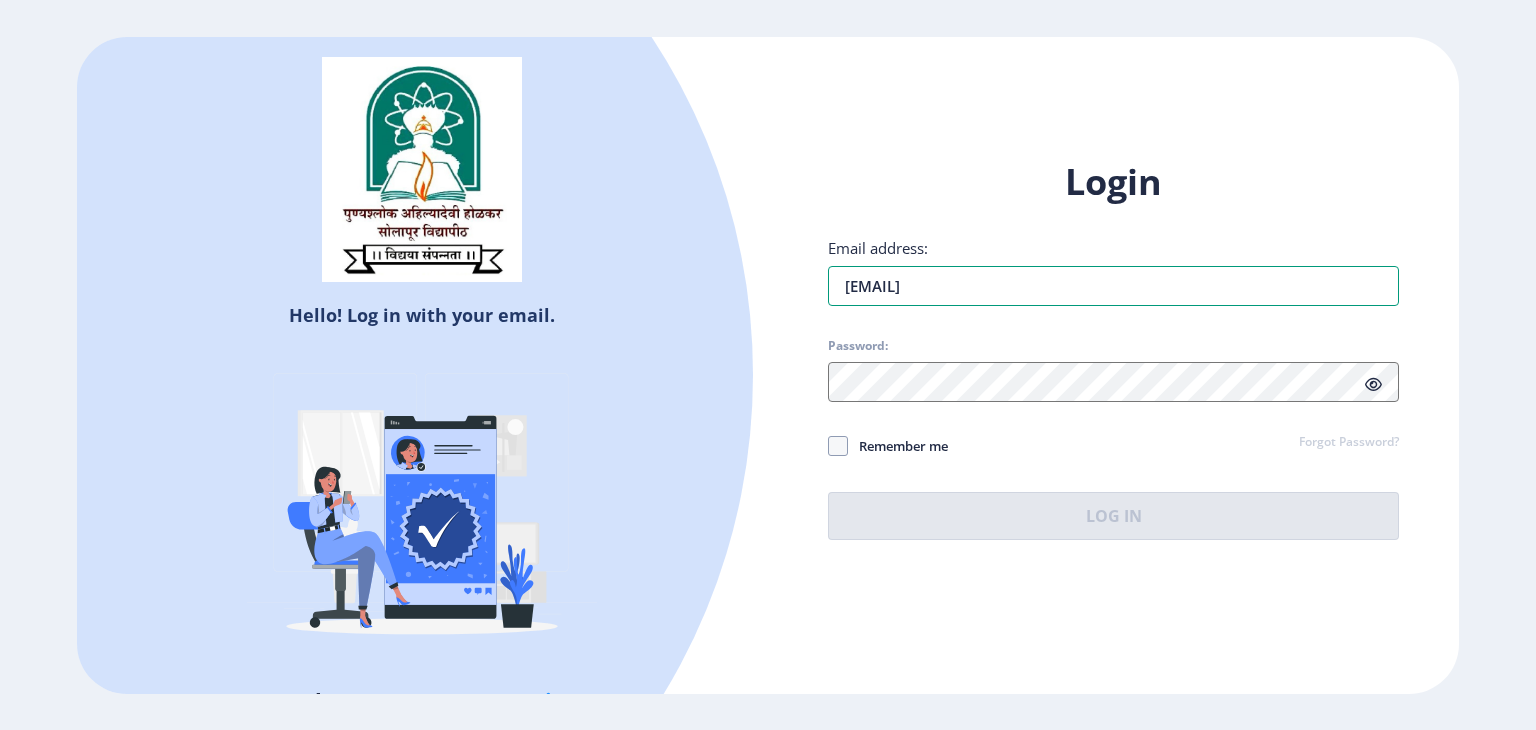 type on "[EMAIL]" 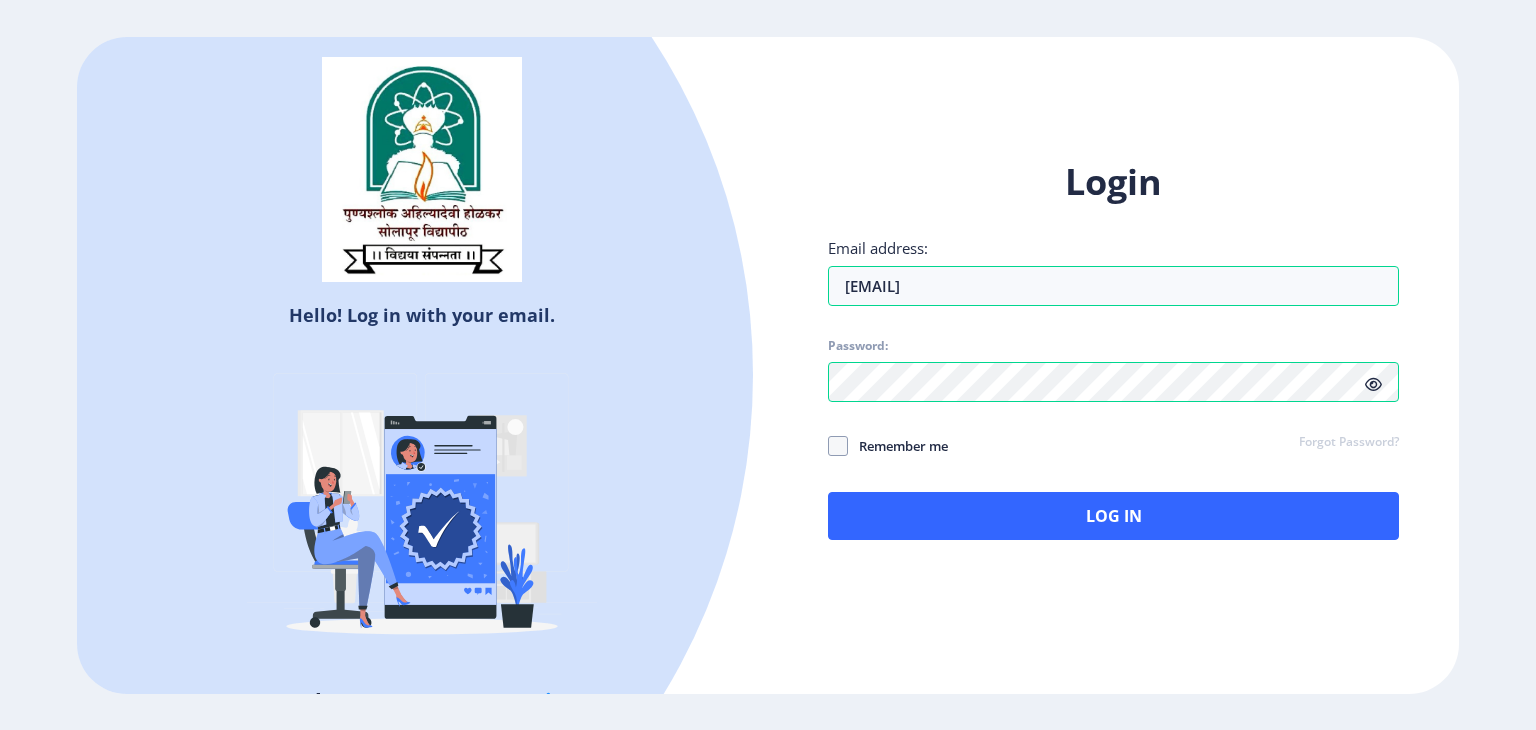 click 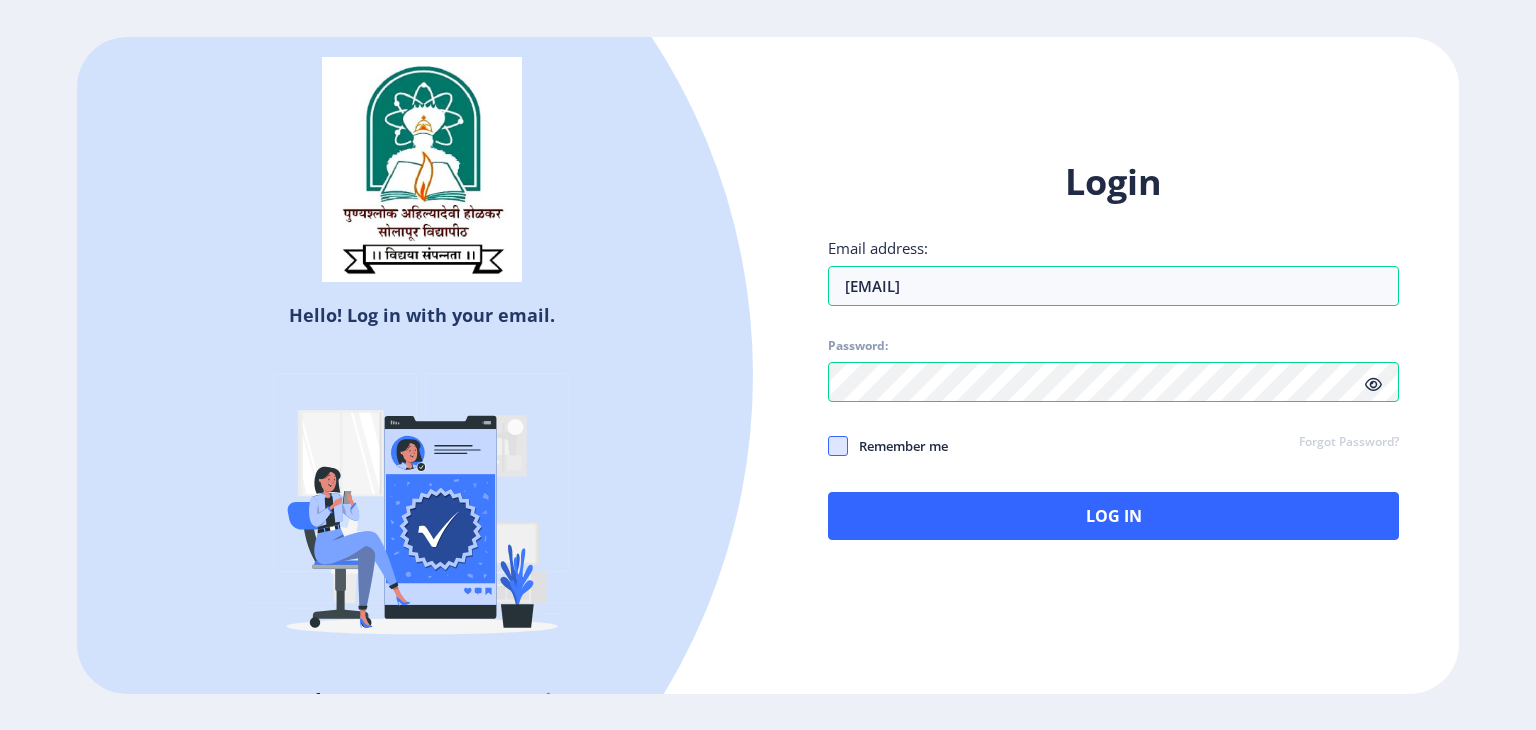 click 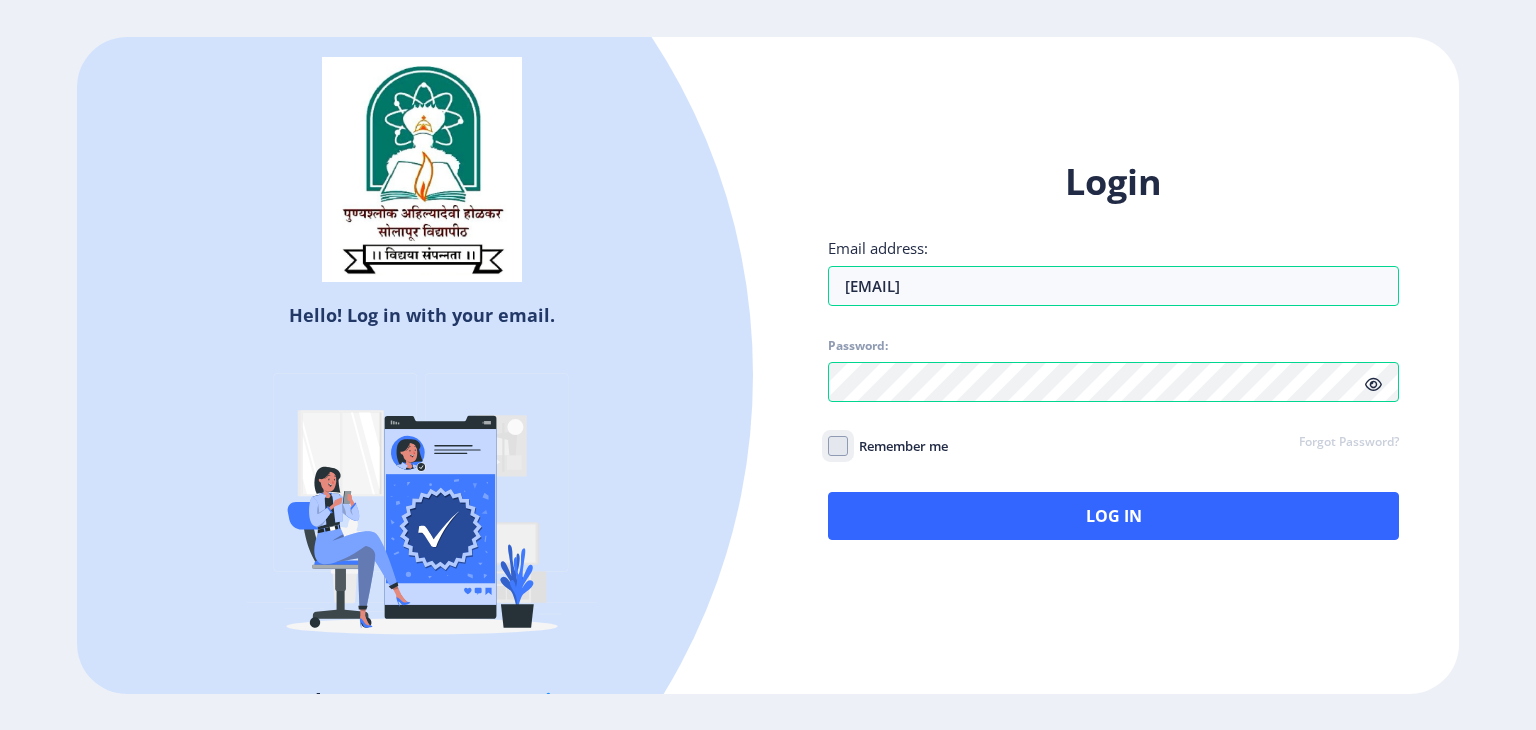 click on "Remember me" 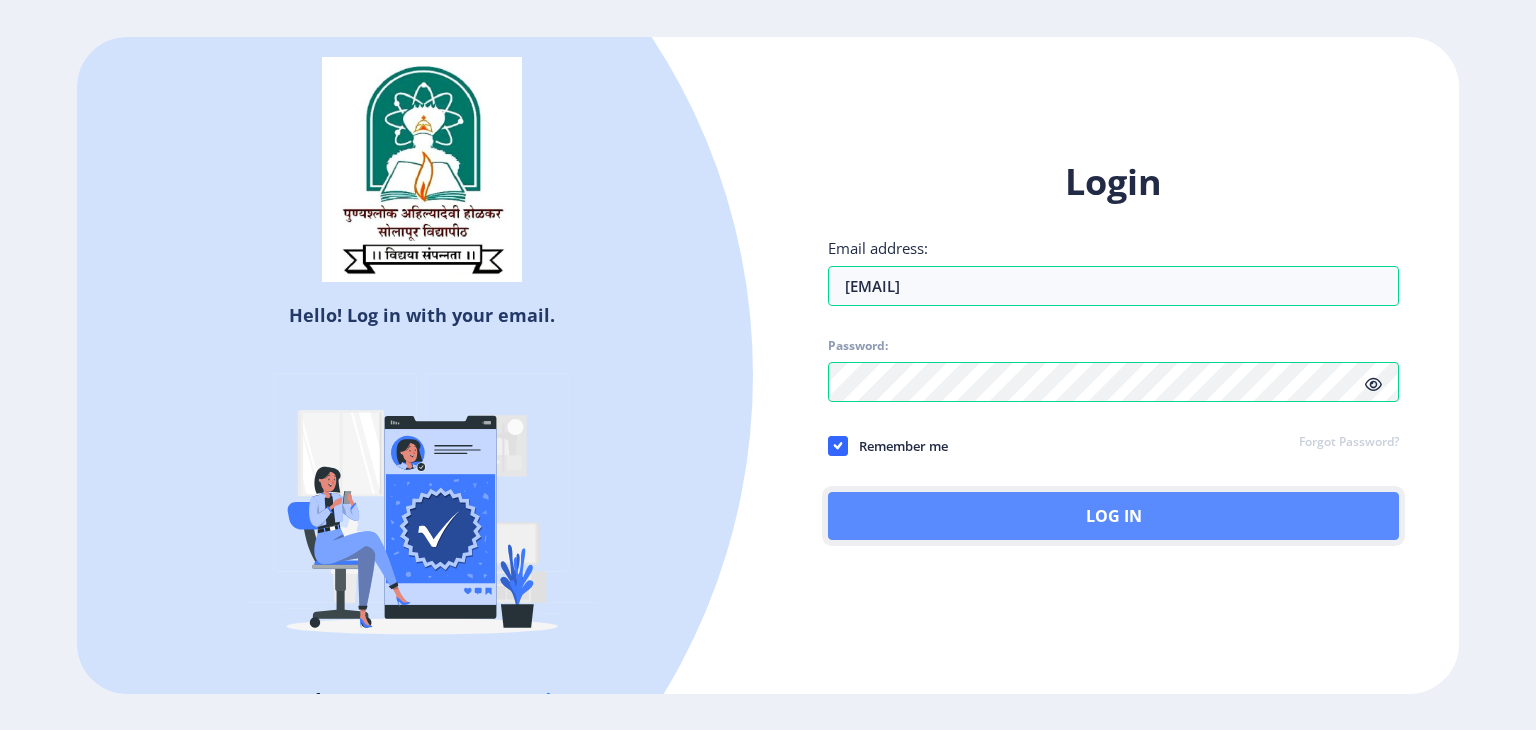 click on "Log In" 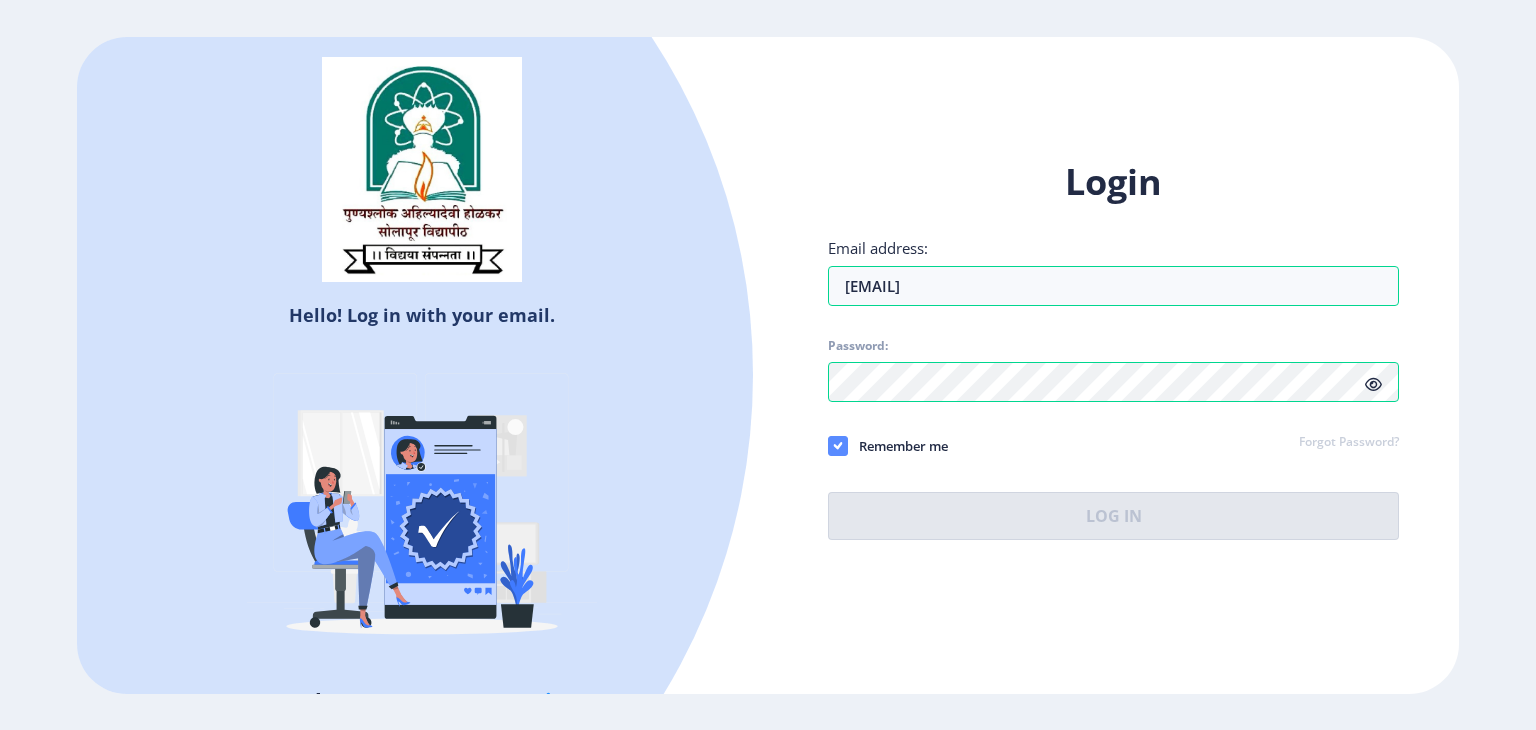 click on "Login Email address: [EMAIL] Password: Remember me Forgot Password? Log In" 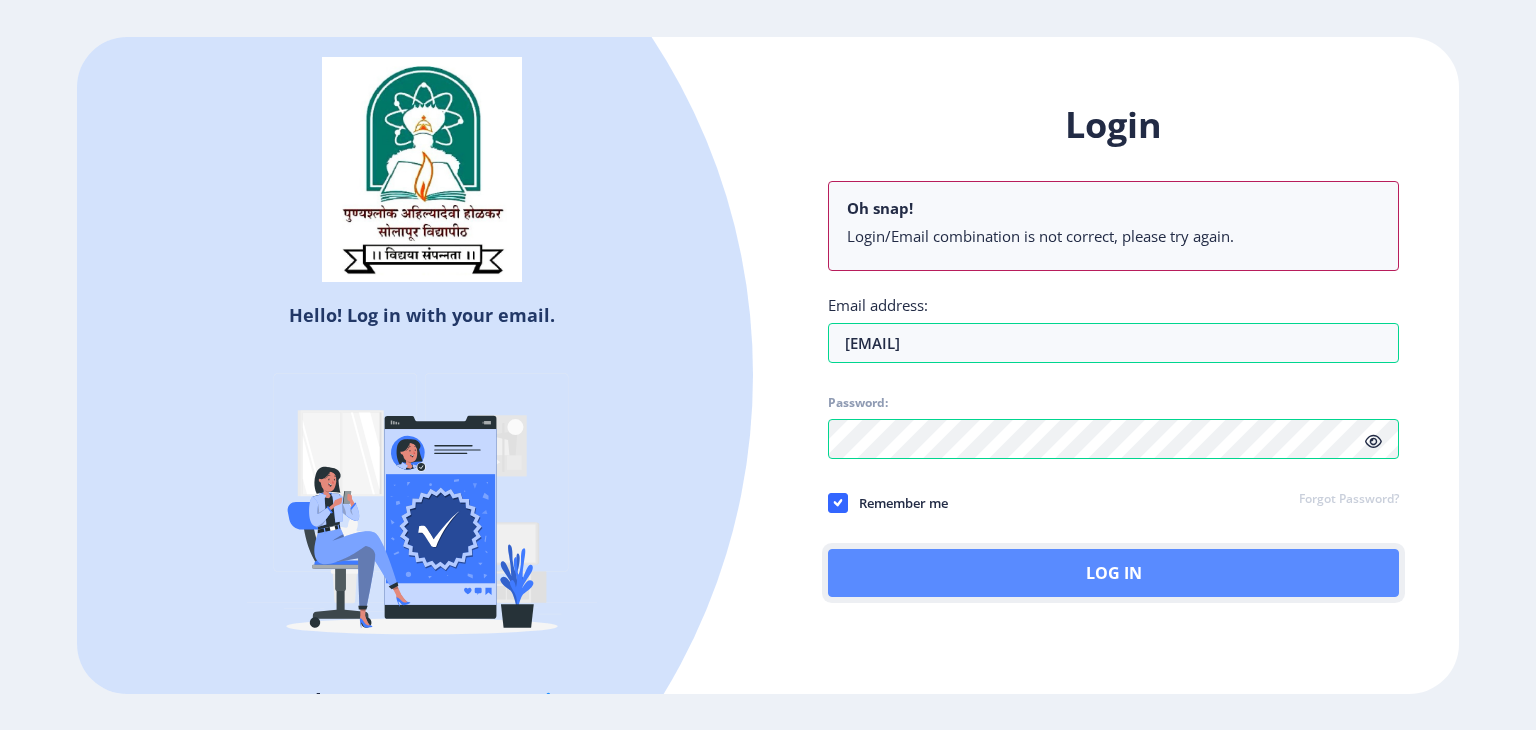 click on "Log In" 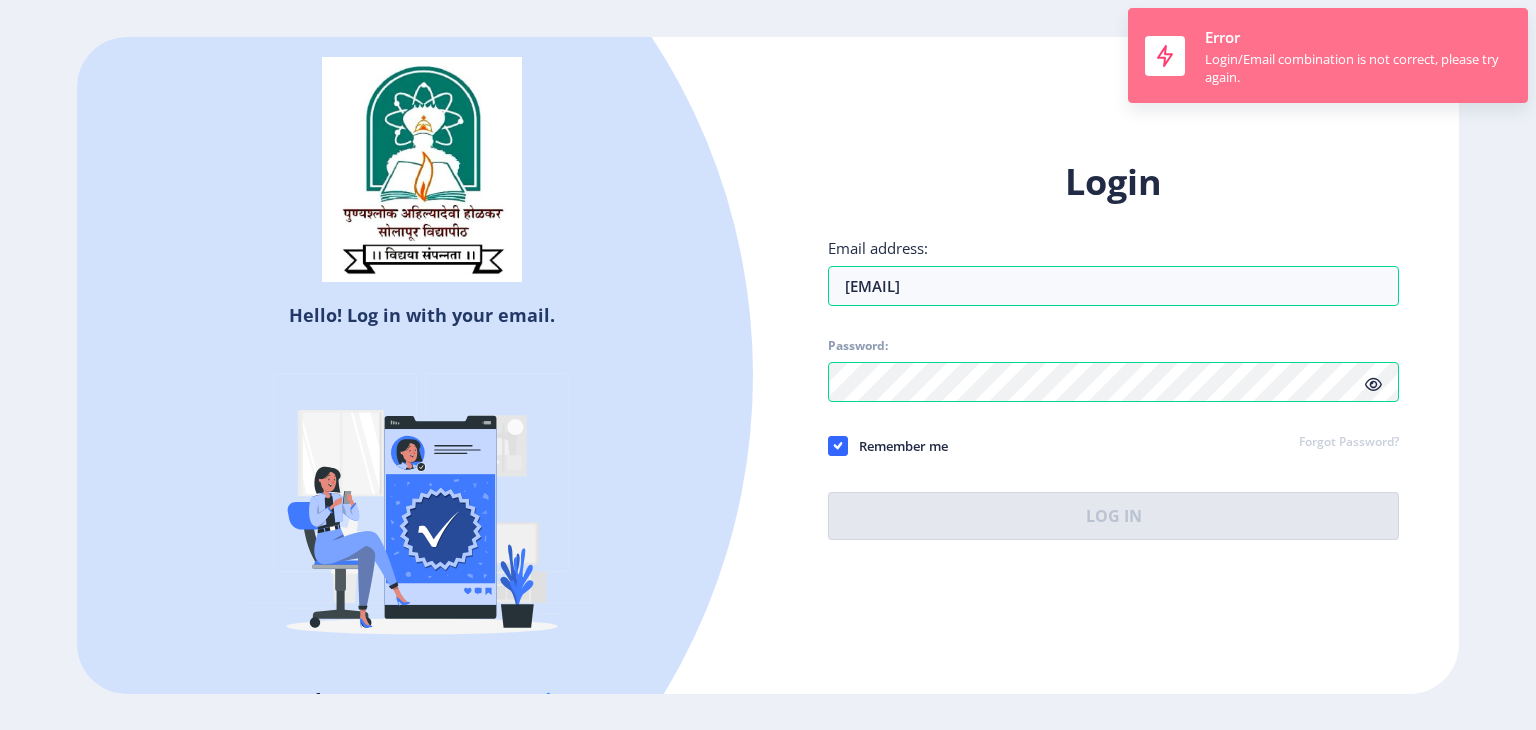 click on "Login/Email combination is not correct, please try again." at bounding box center (1358, 68) 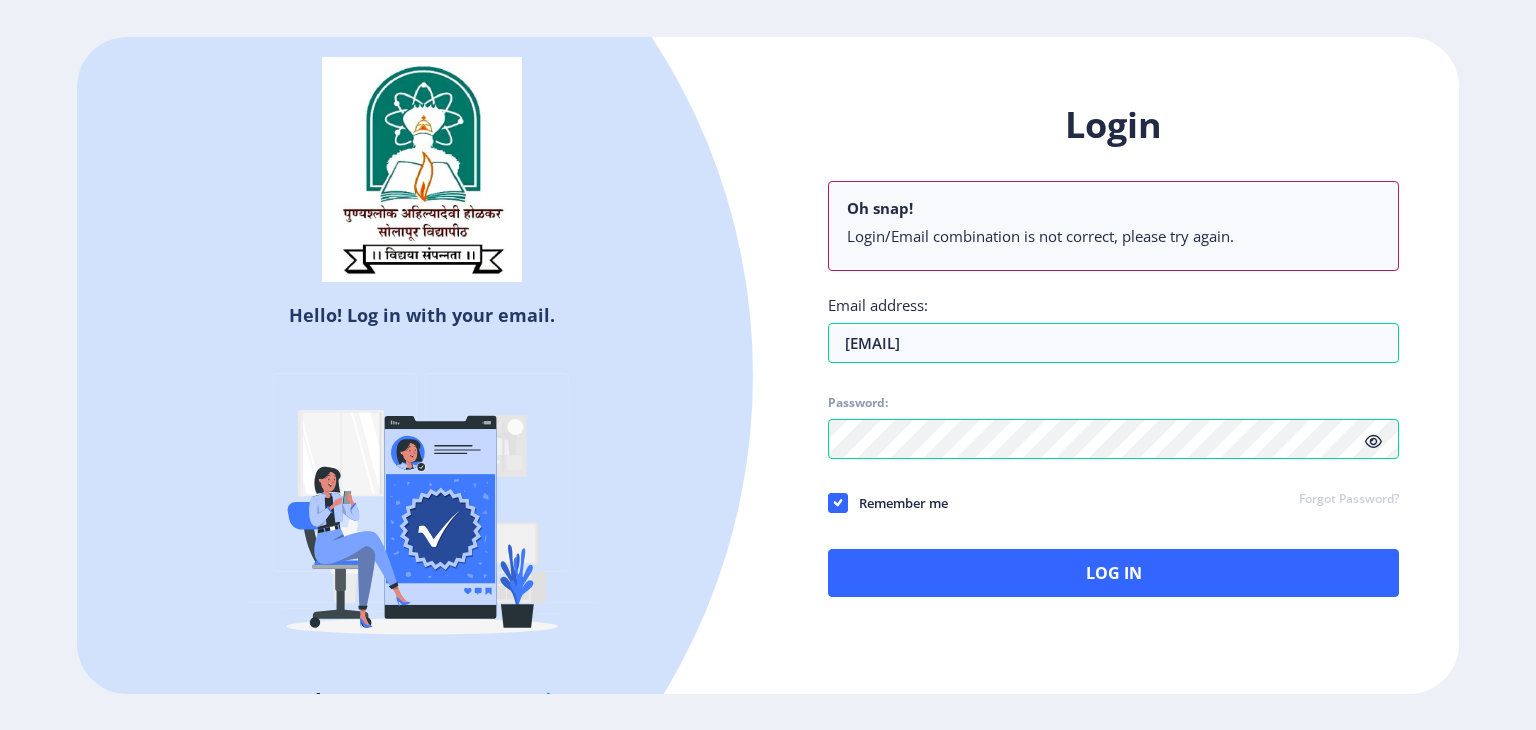 drag, startPoint x: 1099, startPoint y: 304, endPoint x: 823, endPoint y: 642, distance: 436.3714 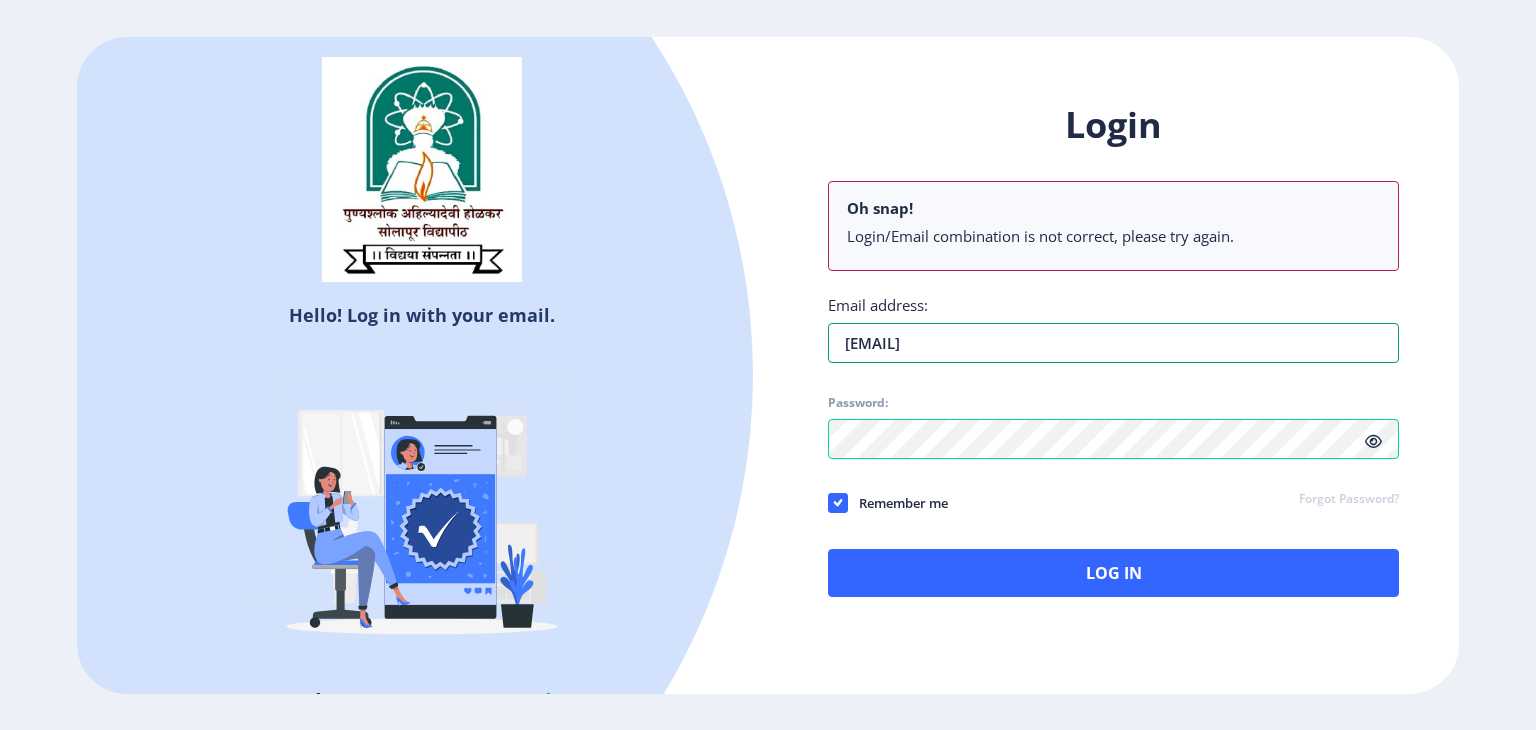 drag, startPoint x: 847, startPoint y: 342, endPoint x: 1116, endPoint y: 309, distance: 271.0166 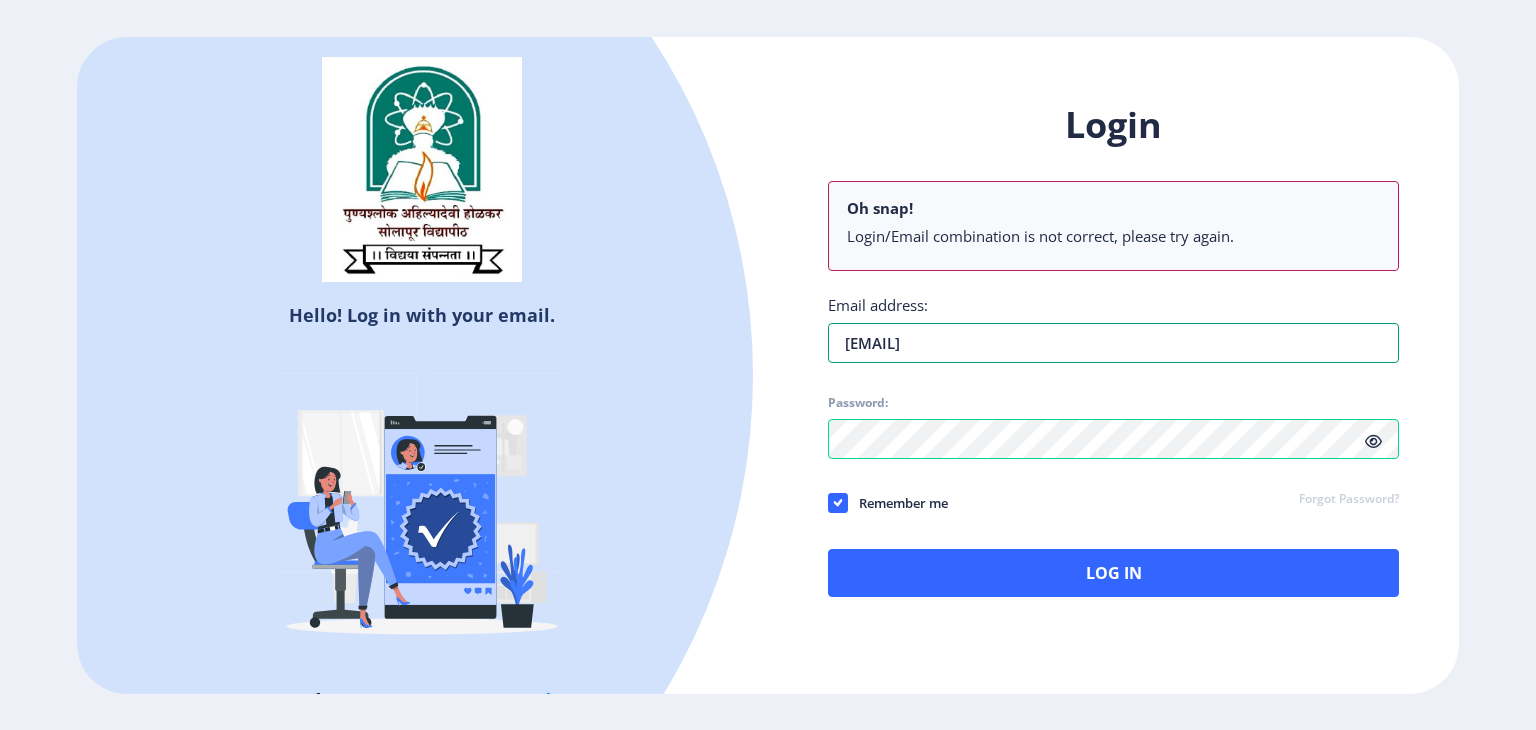 type on "[EMAIL]" 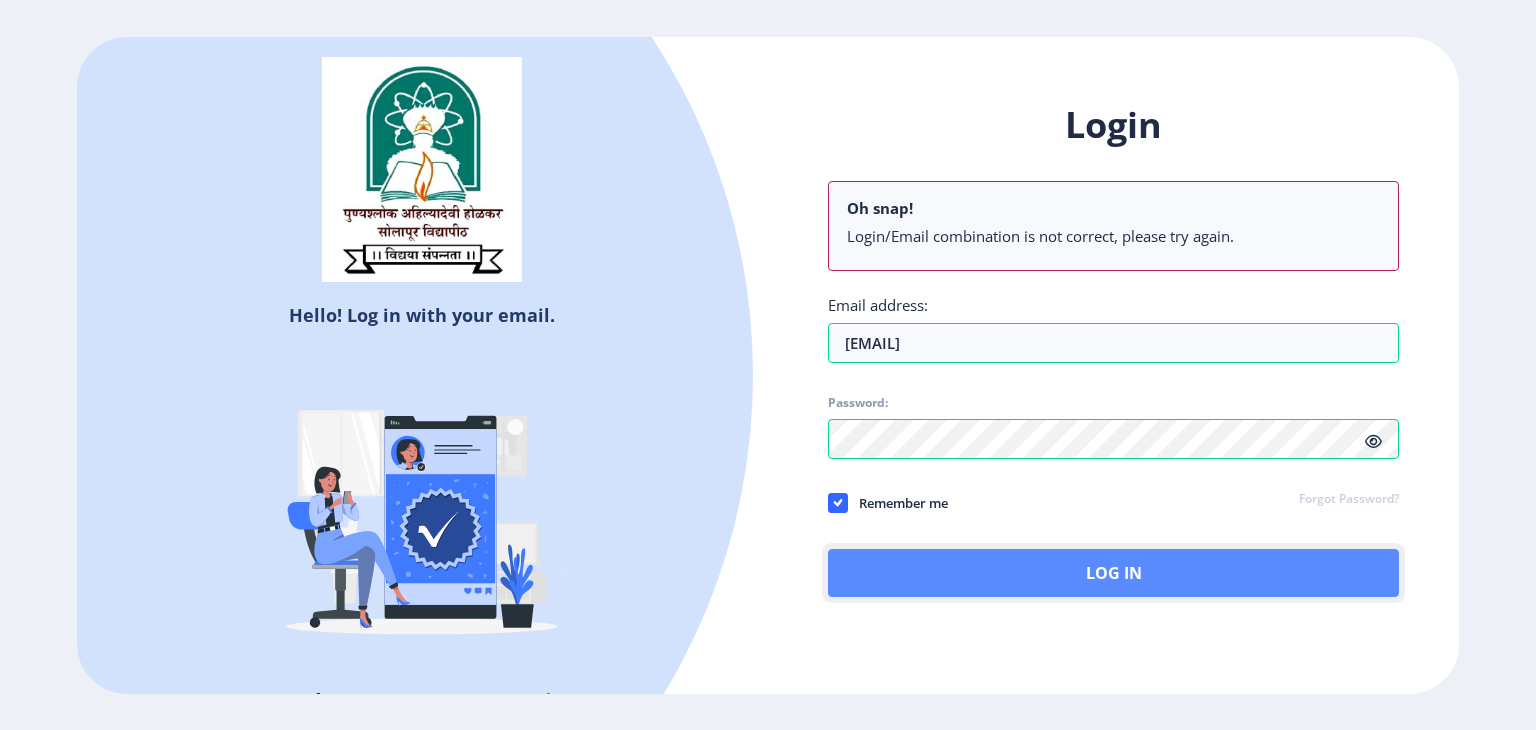 click on "Log In" 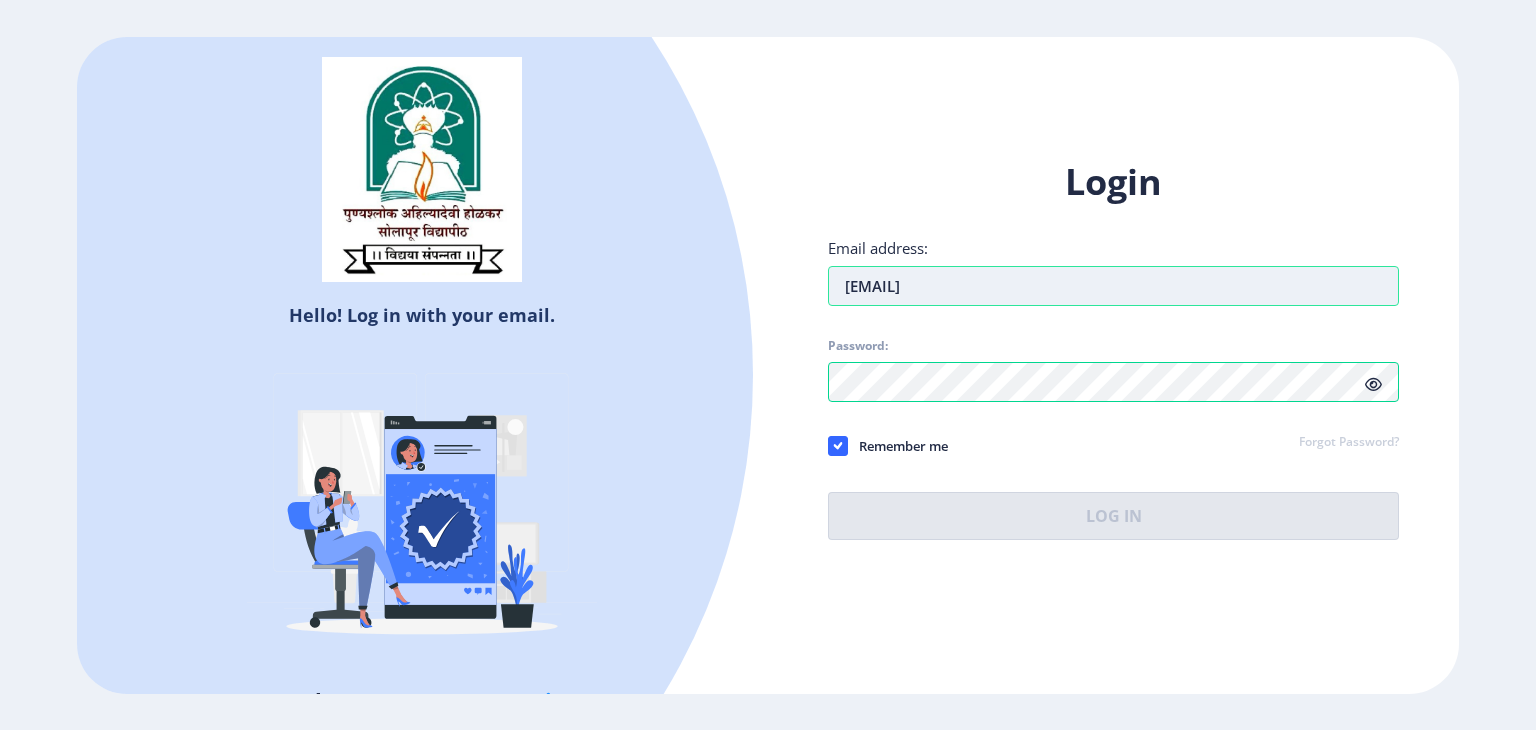click on "[EMAIL]" at bounding box center [1113, 286] 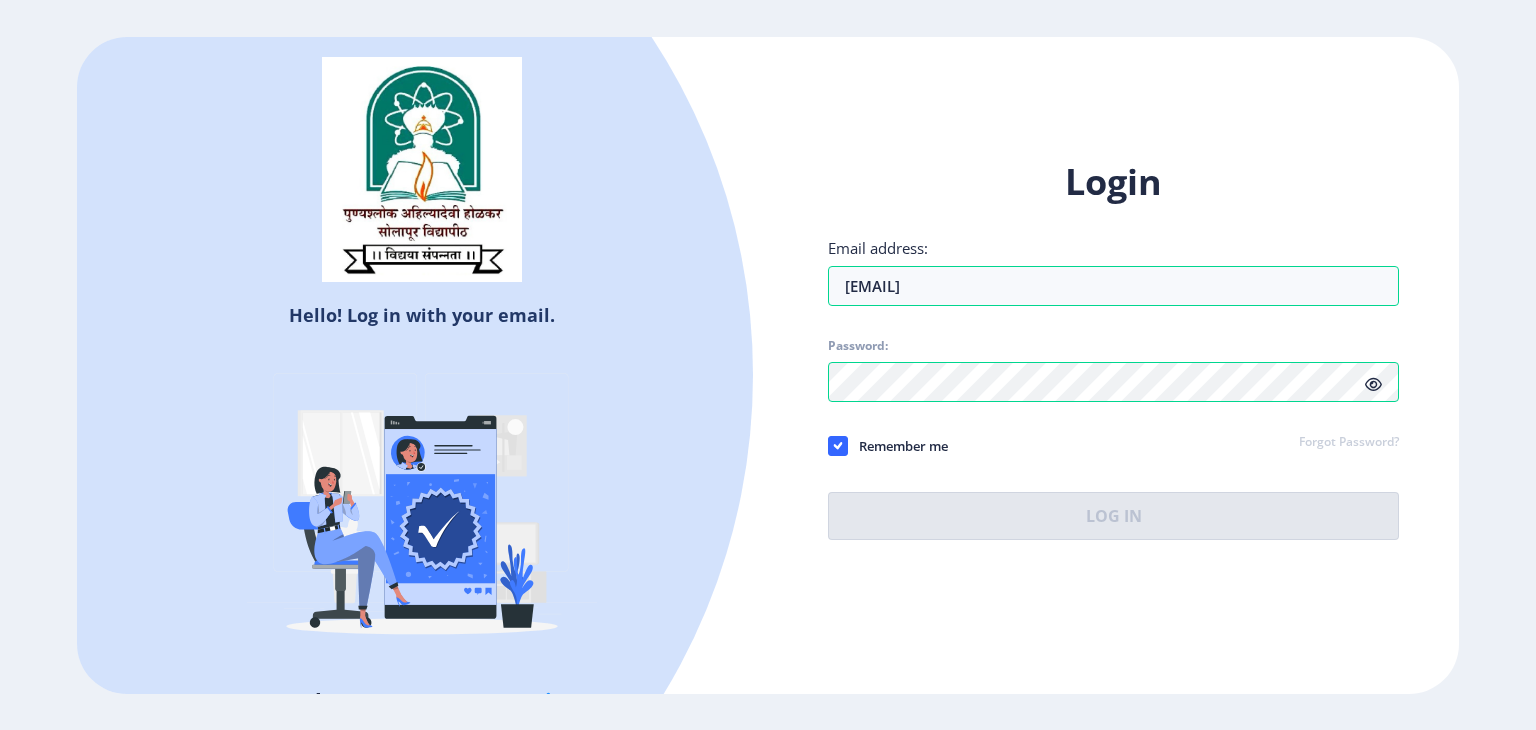 click on "Login Email address: [EMAIL] Password: Remember me Forgot Password? Log In Don't have an account? Register" 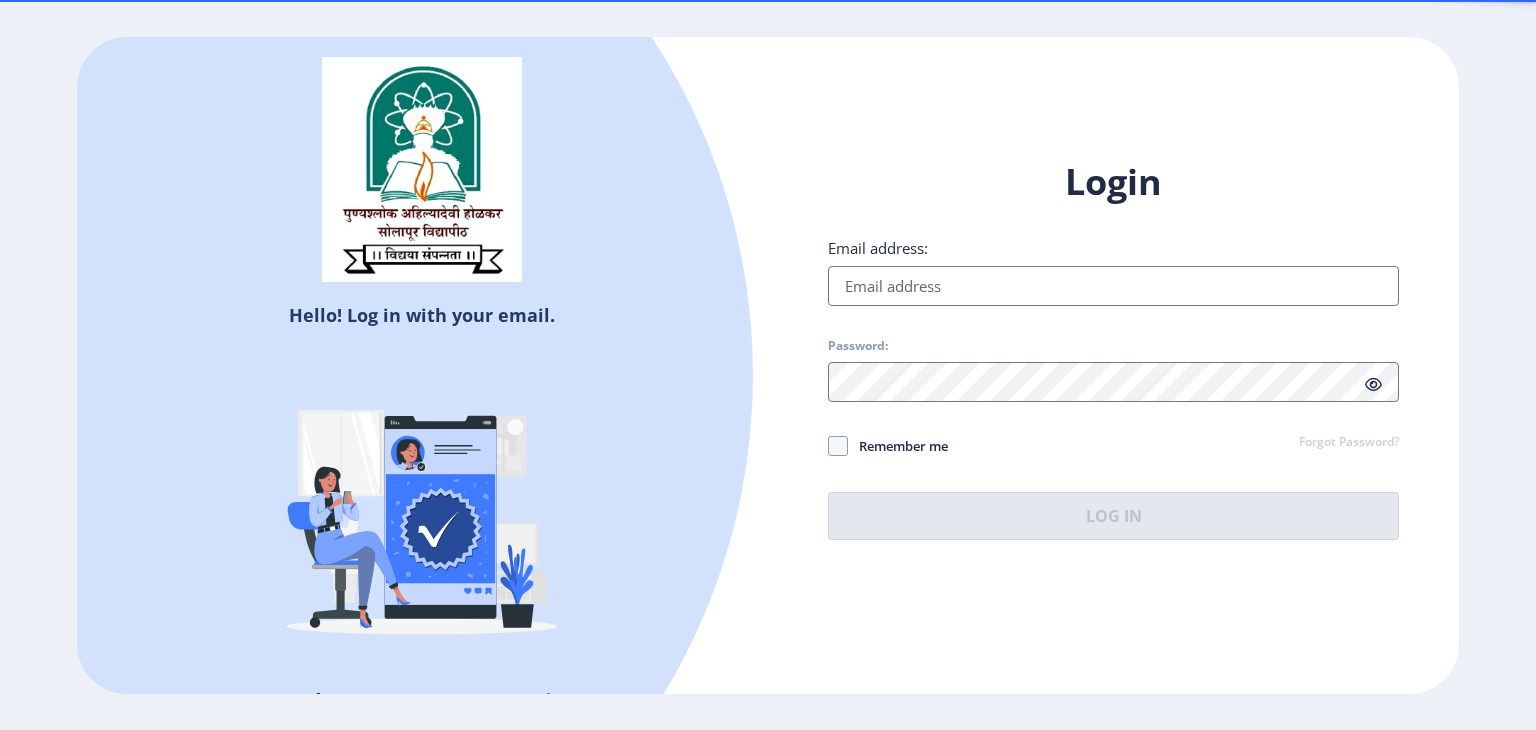 scroll, scrollTop: 0, scrollLeft: 0, axis: both 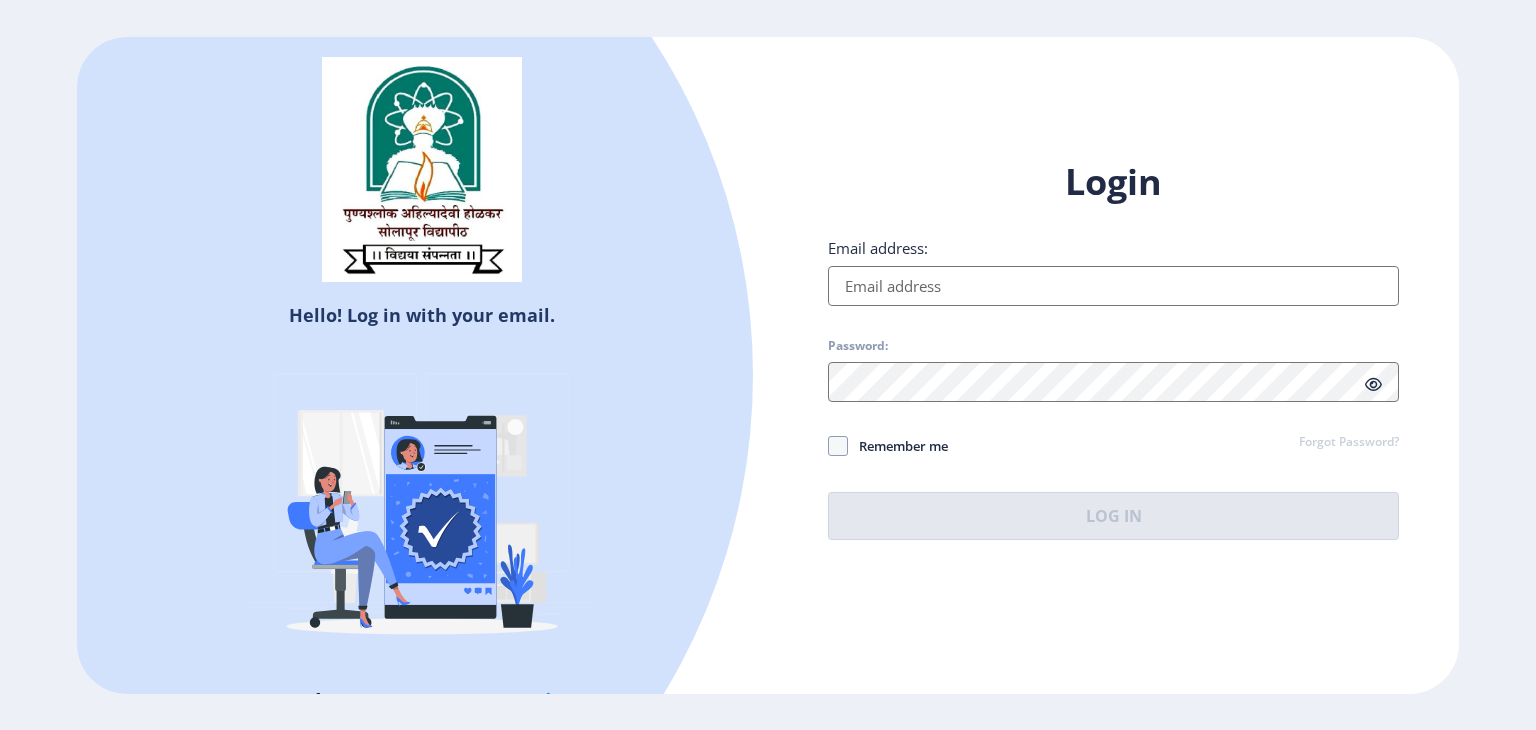 click 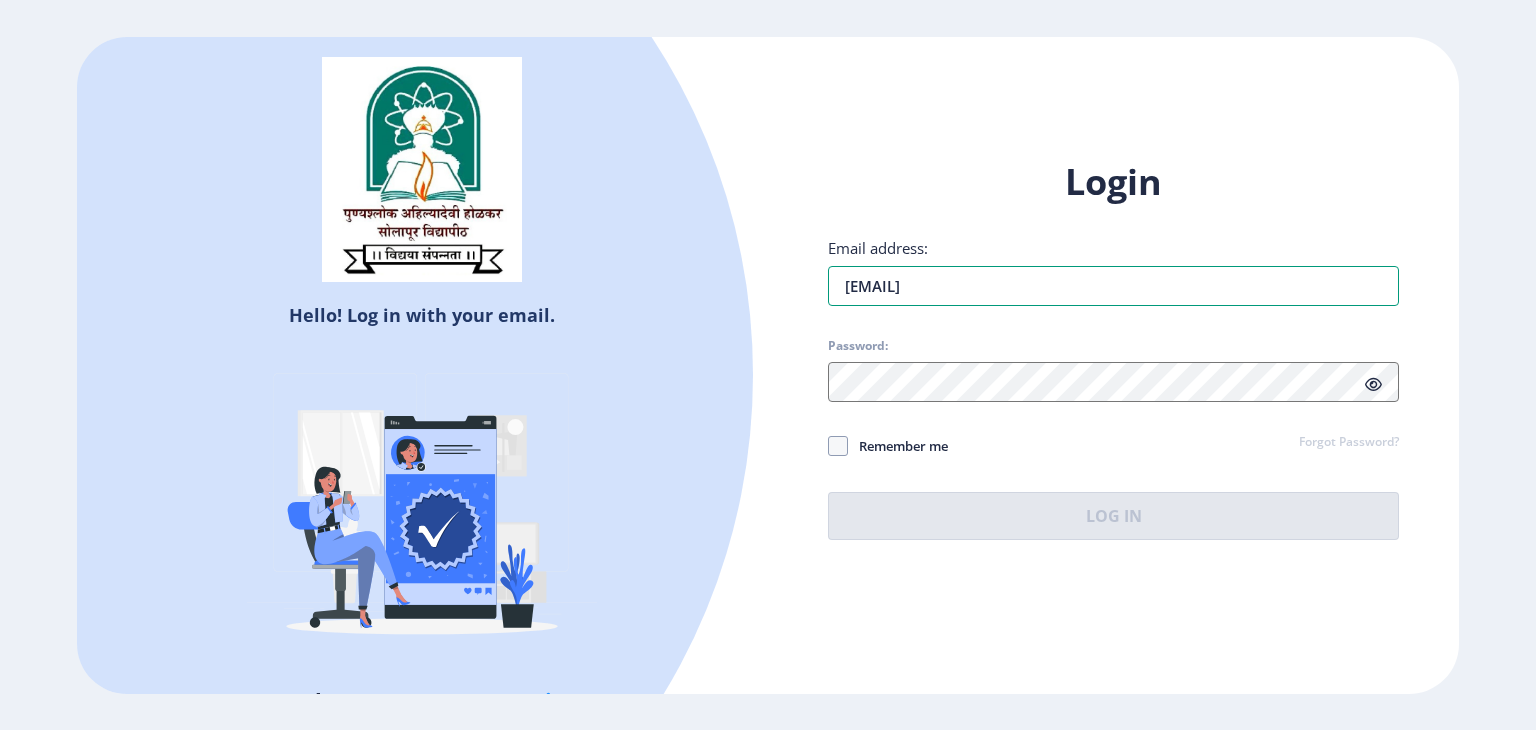 type on "bramhichakwate@gmail.com" 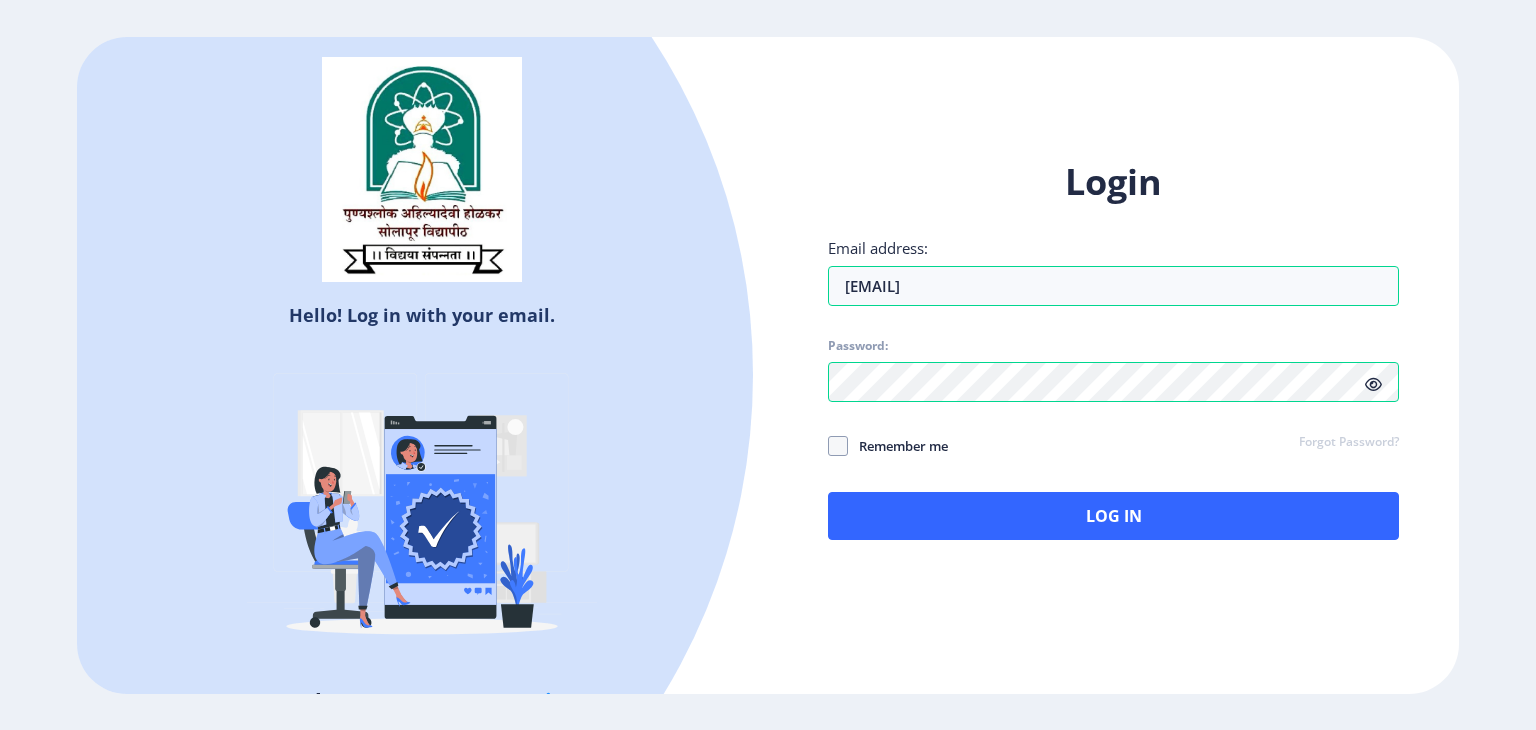click 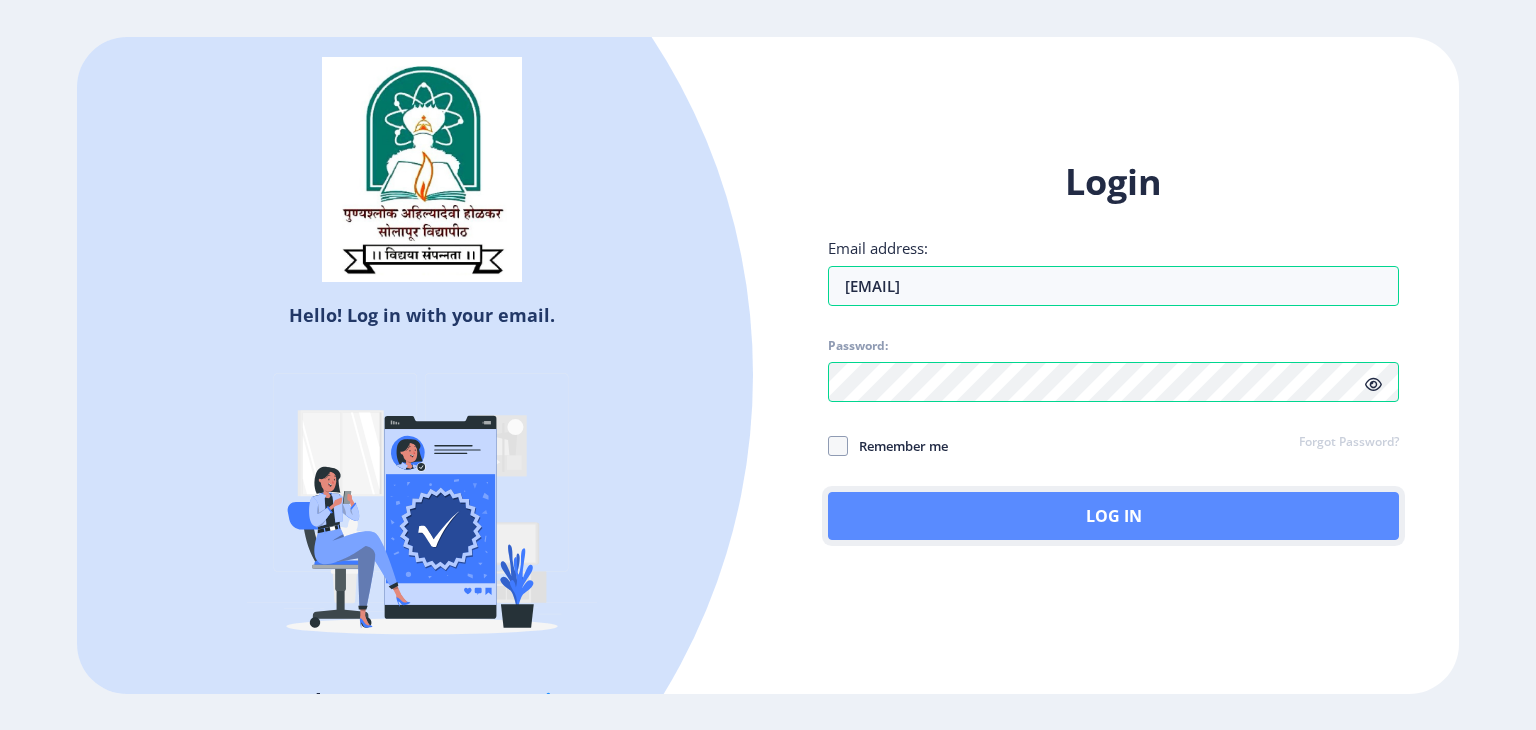click on "Log In" 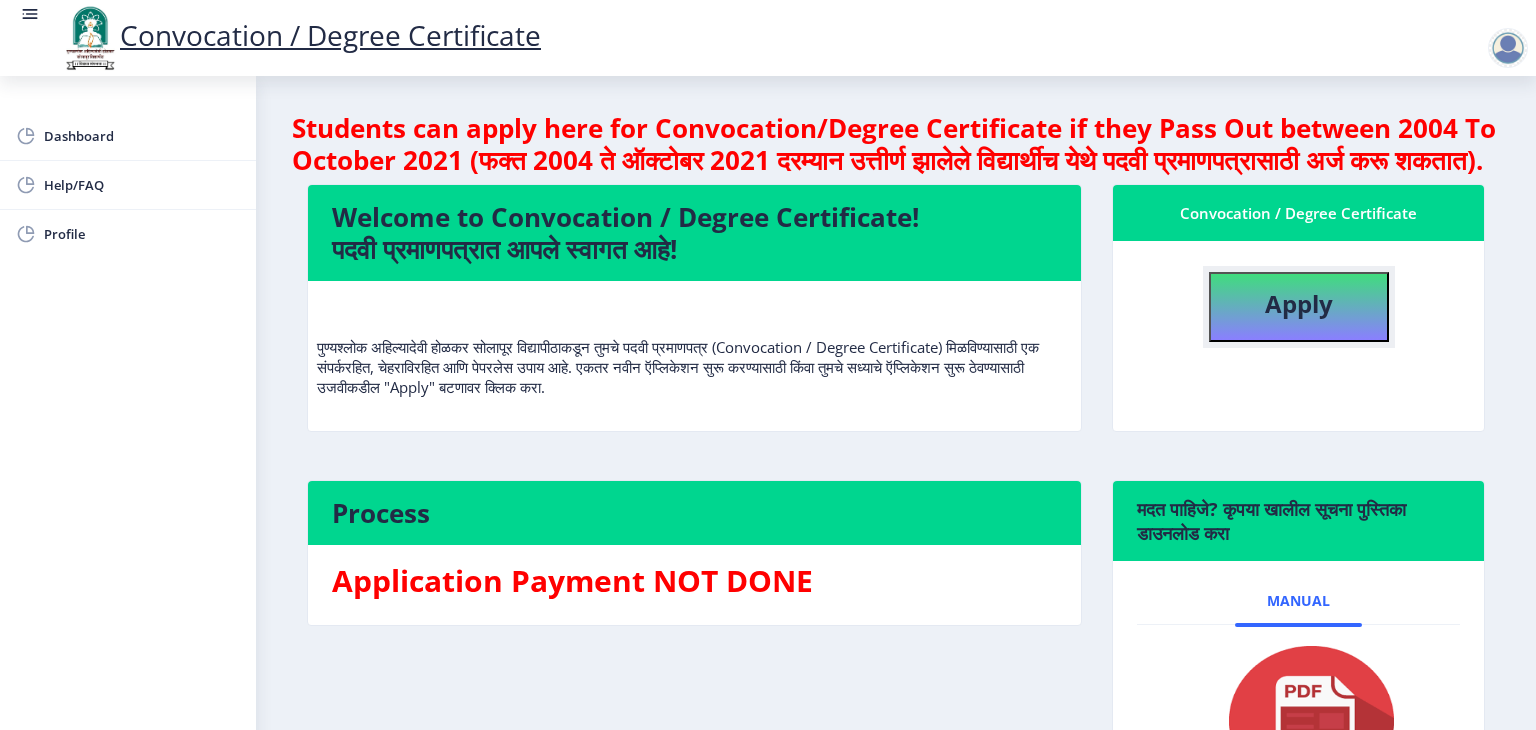 click on "Apply" 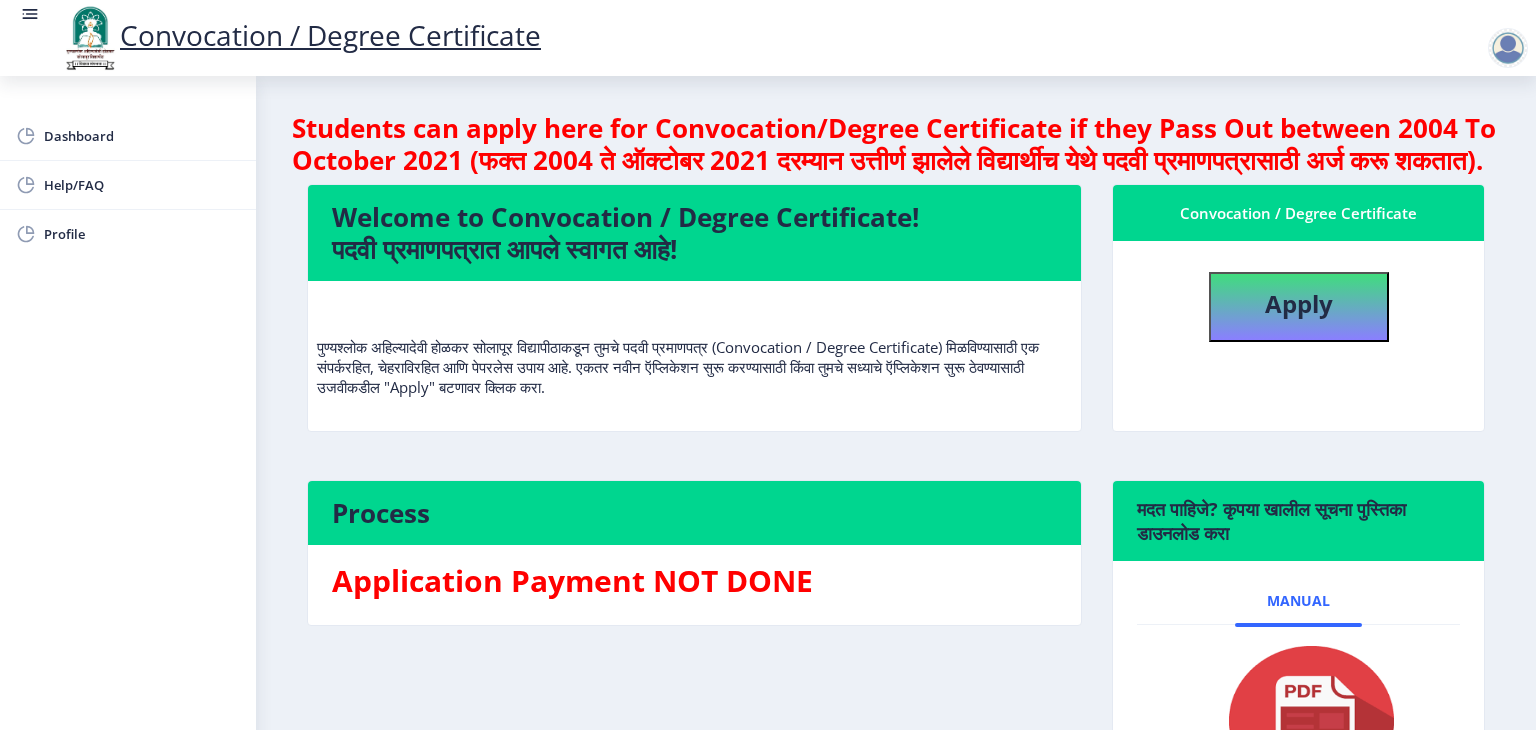 select 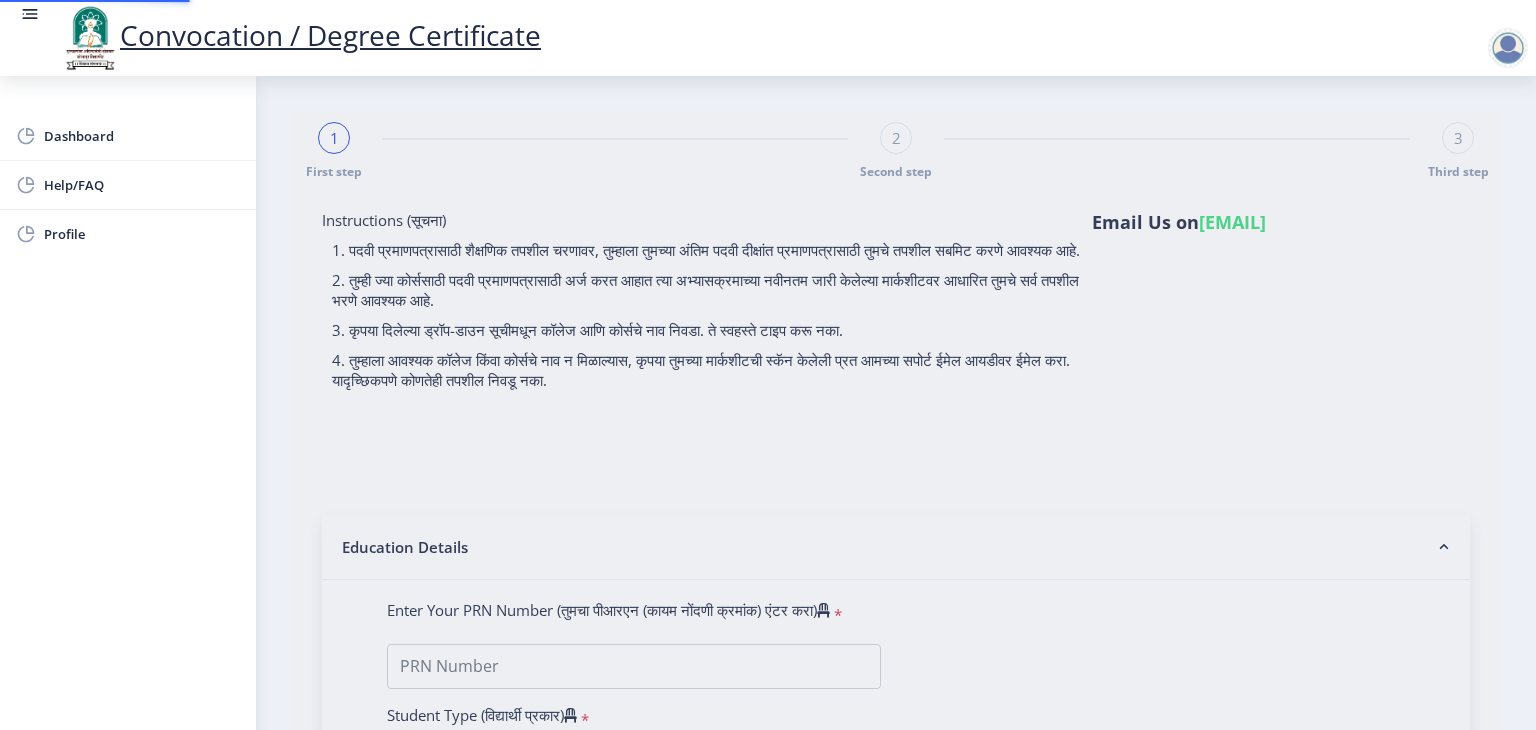 type on "Bramhi Amol Chakwate" 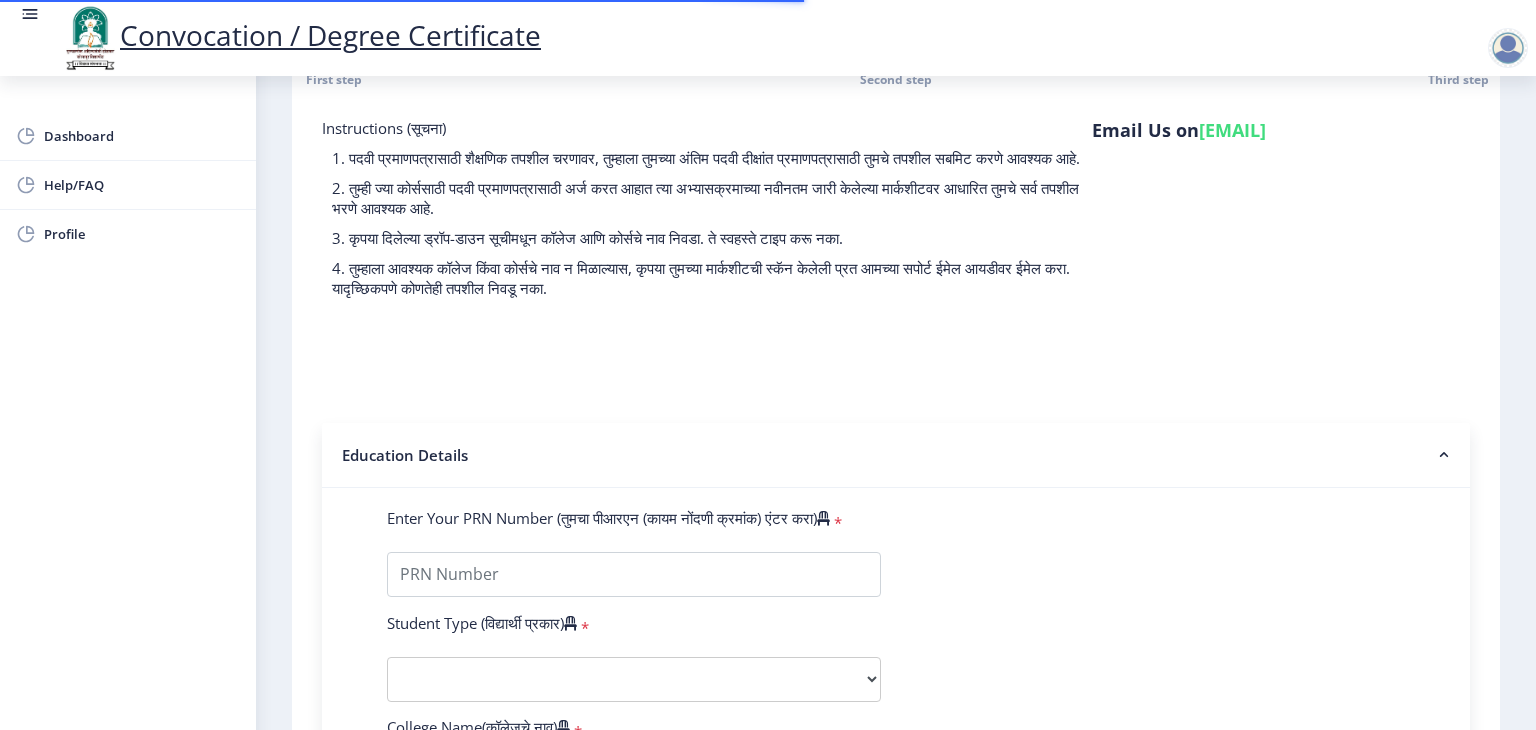 scroll, scrollTop: 100, scrollLeft: 0, axis: vertical 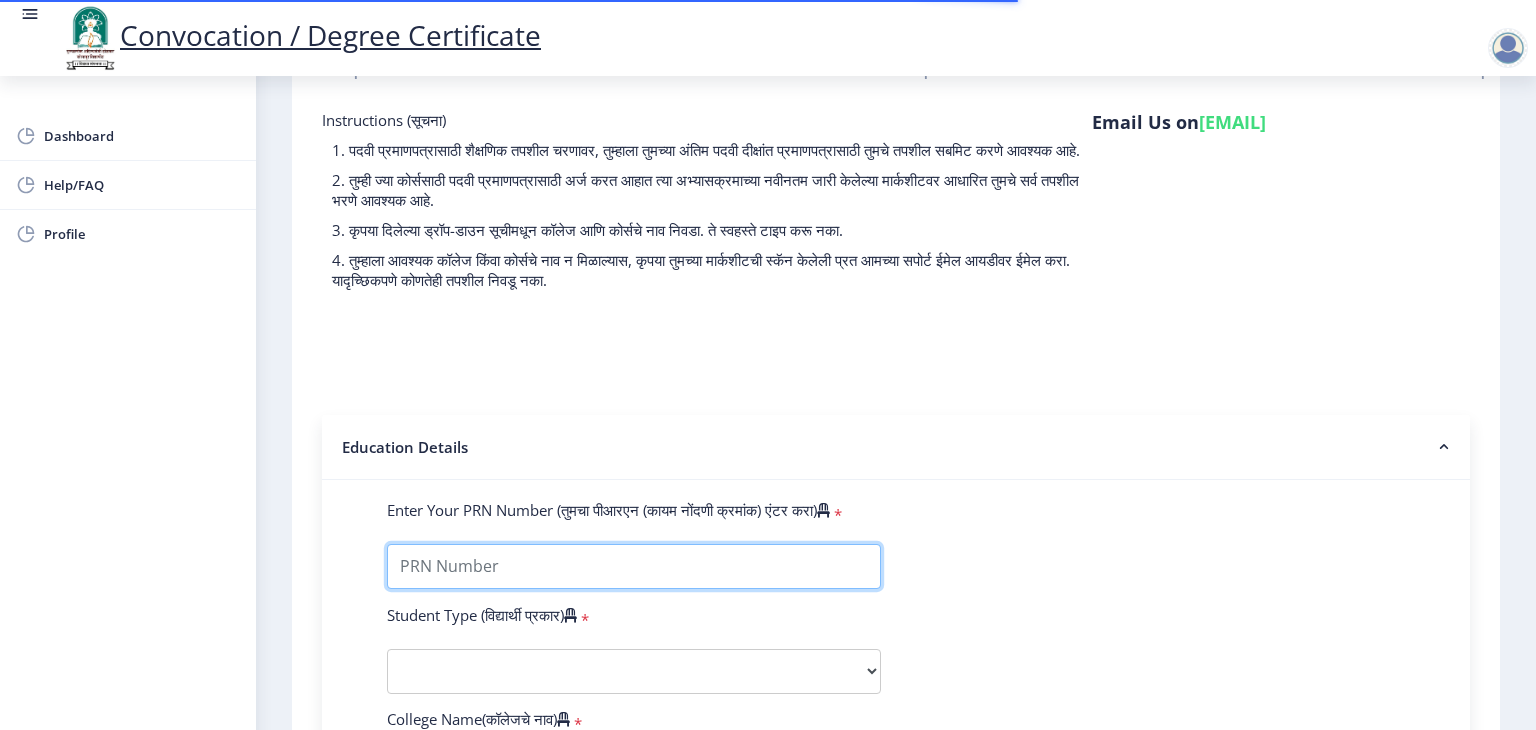 click on "Enter Your PRN Number (तुमचा पीआरएन (कायम नोंदणी क्रमांक) एंटर करा)" at bounding box center [634, 566] 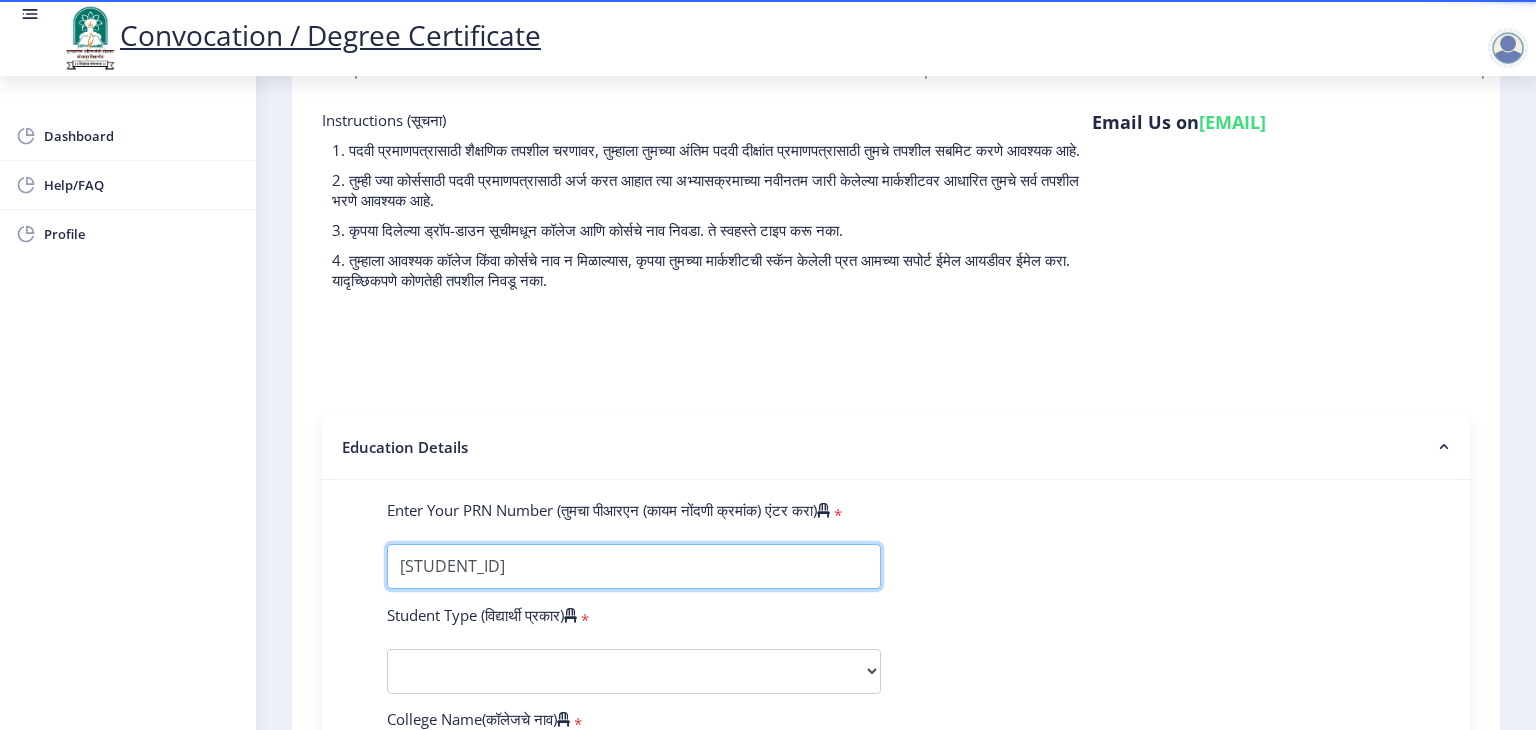 type on "202201007042216" 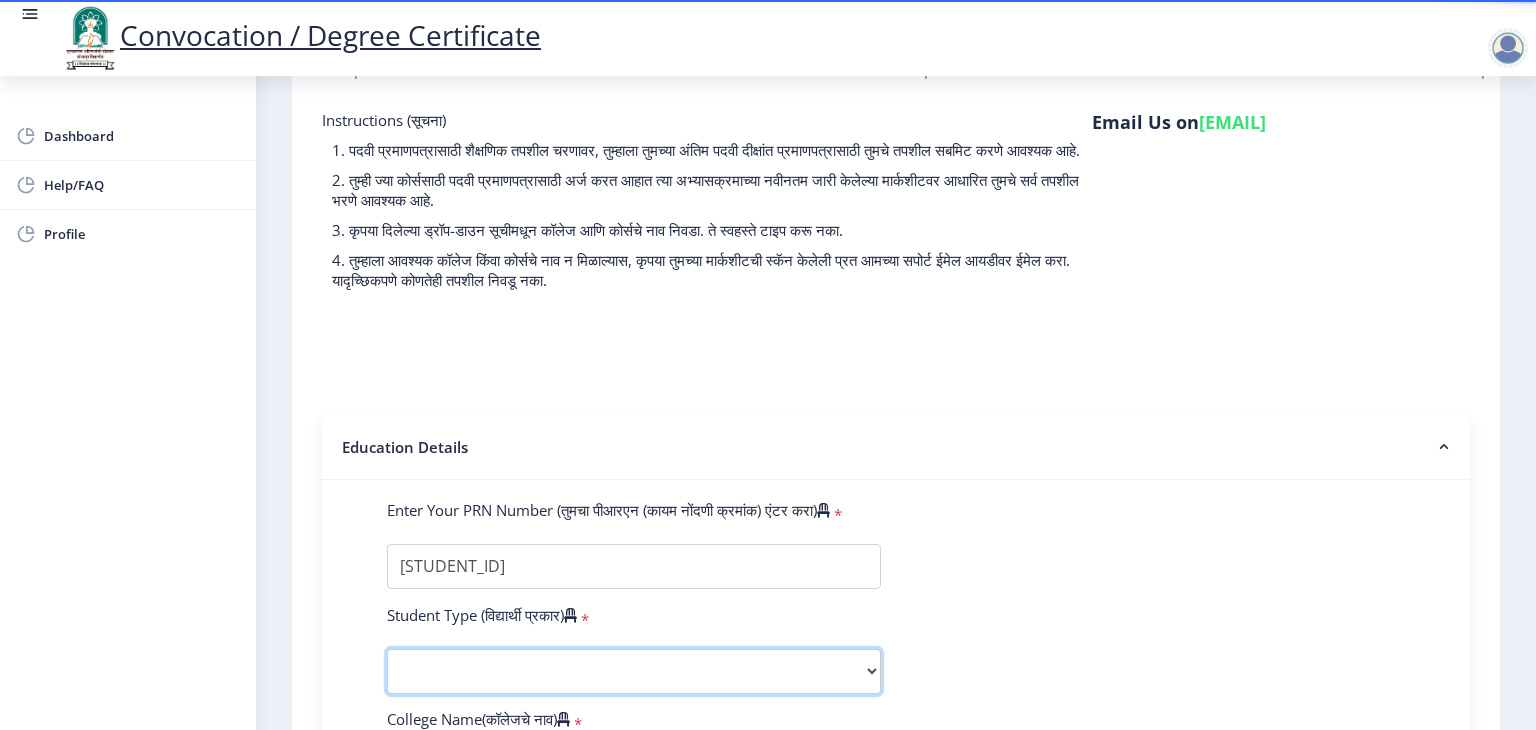 click on "Select Student Type Regular External" at bounding box center [634, 671] 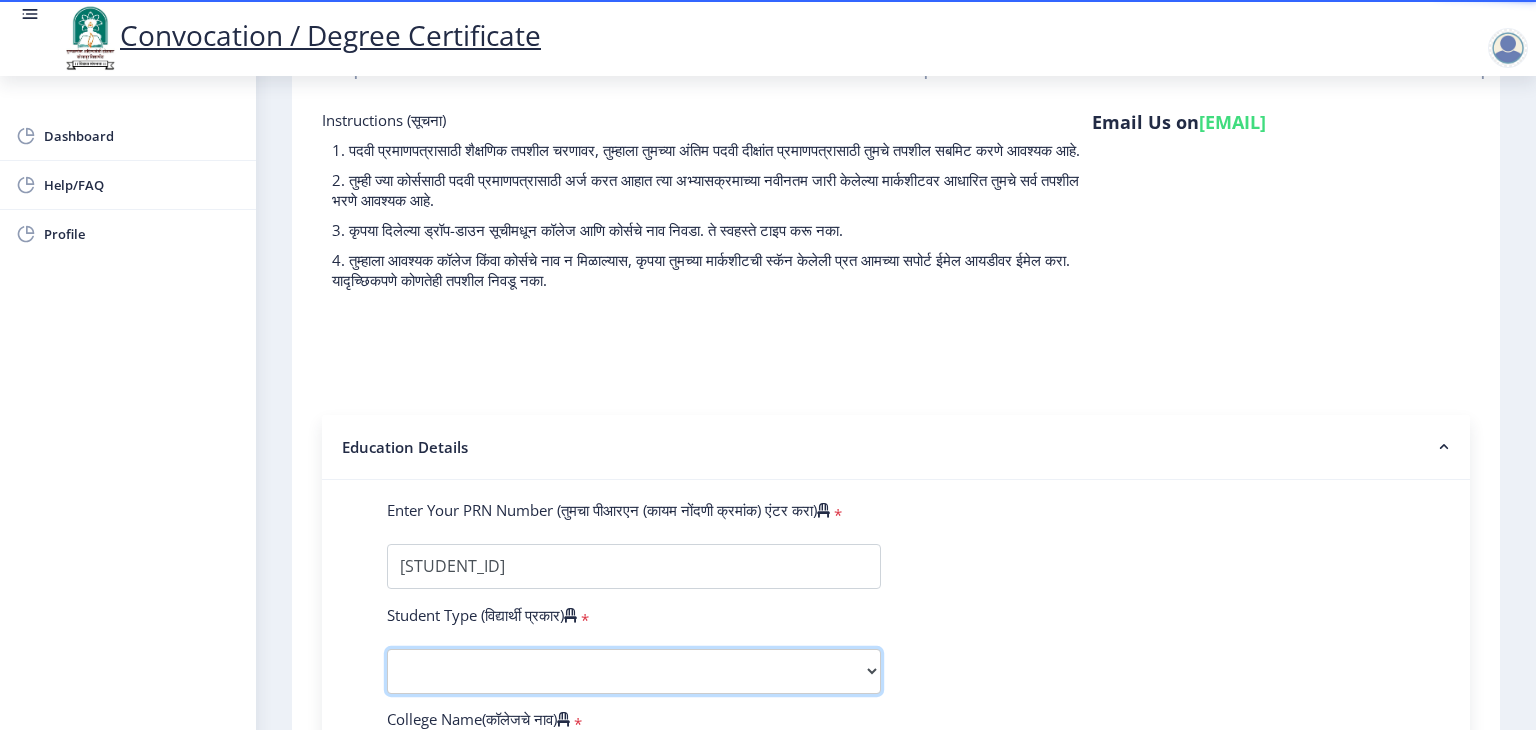select on "Regular" 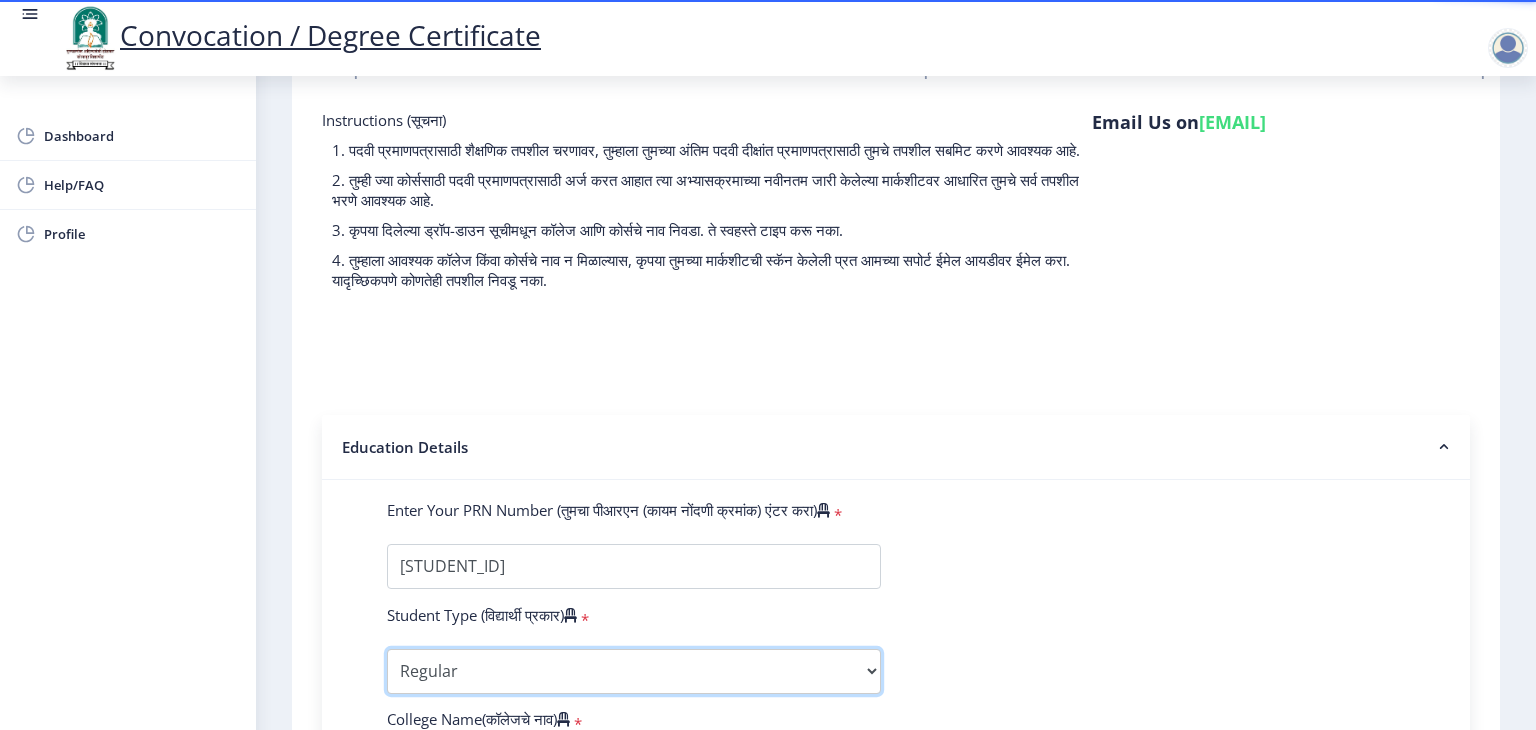 click on "Select Student Type Regular External" at bounding box center (634, 671) 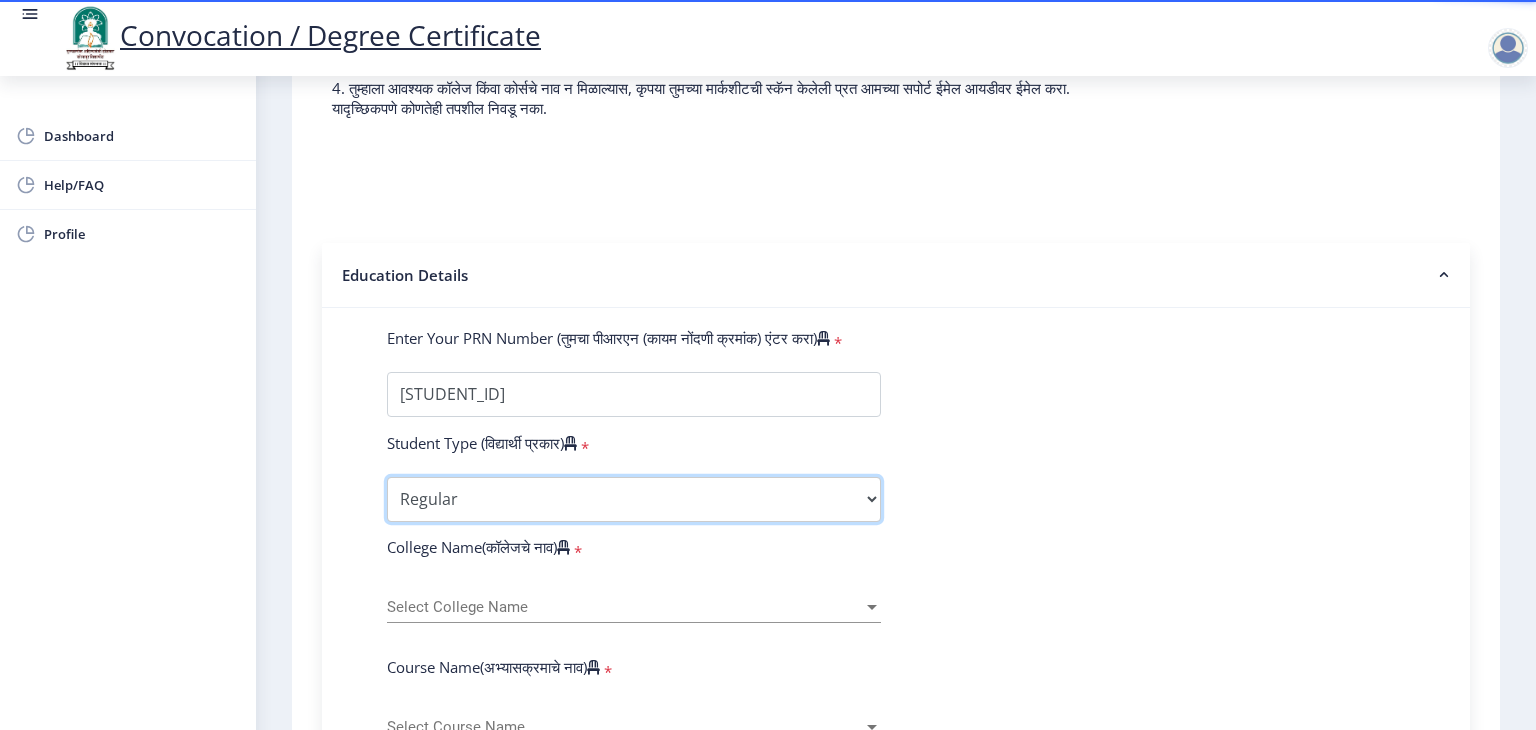 scroll, scrollTop: 500, scrollLeft: 0, axis: vertical 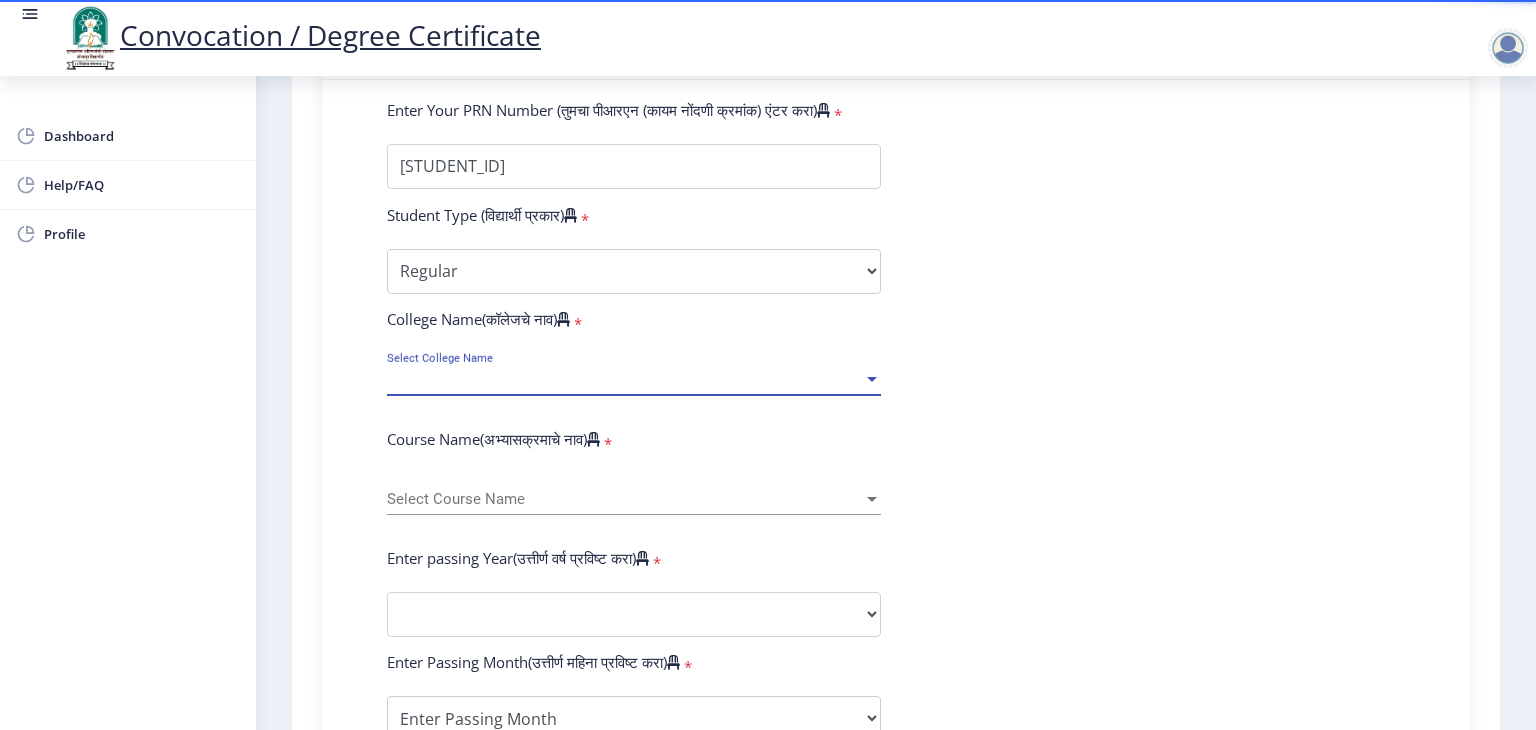 click at bounding box center [872, 379] 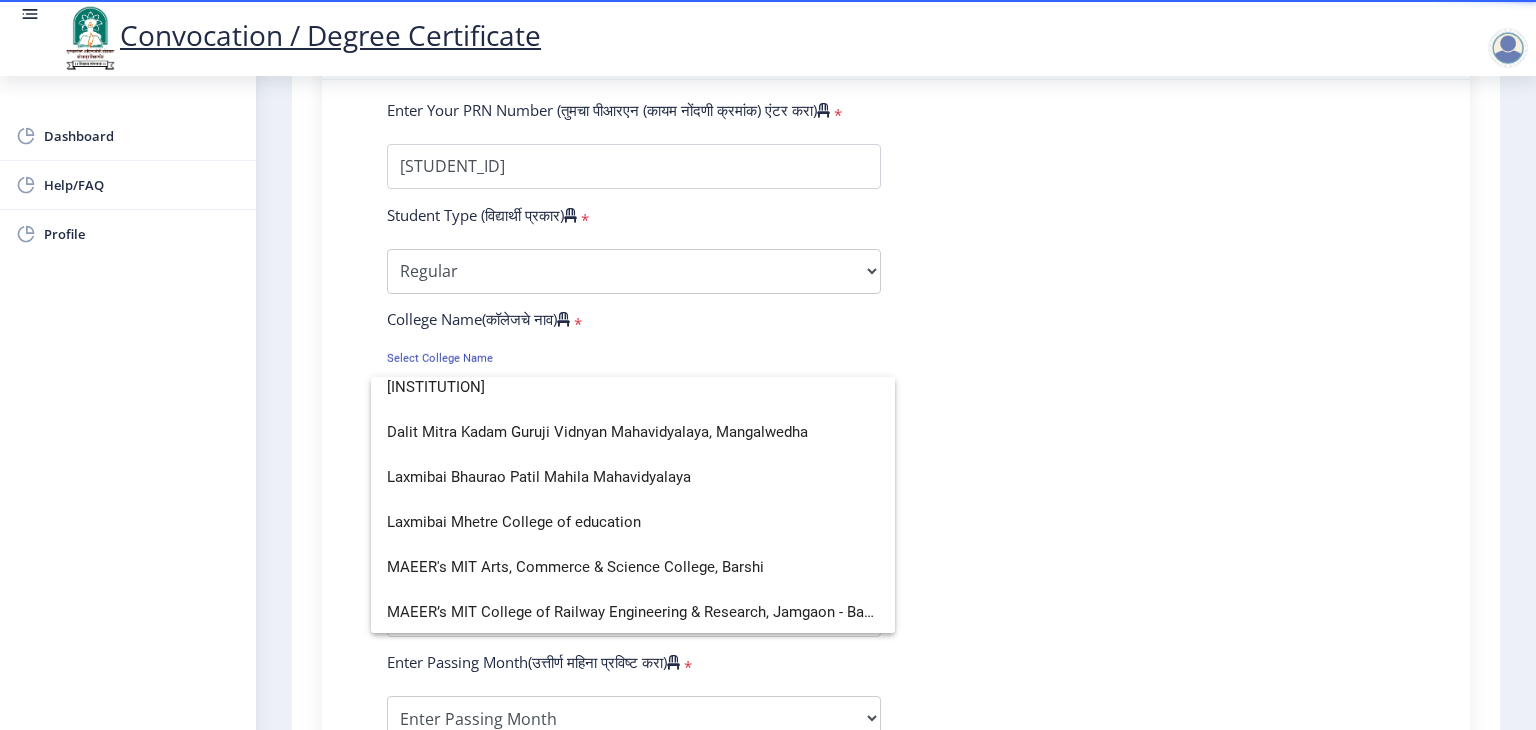scroll, scrollTop: 0, scrollLeft: 0, axis: both 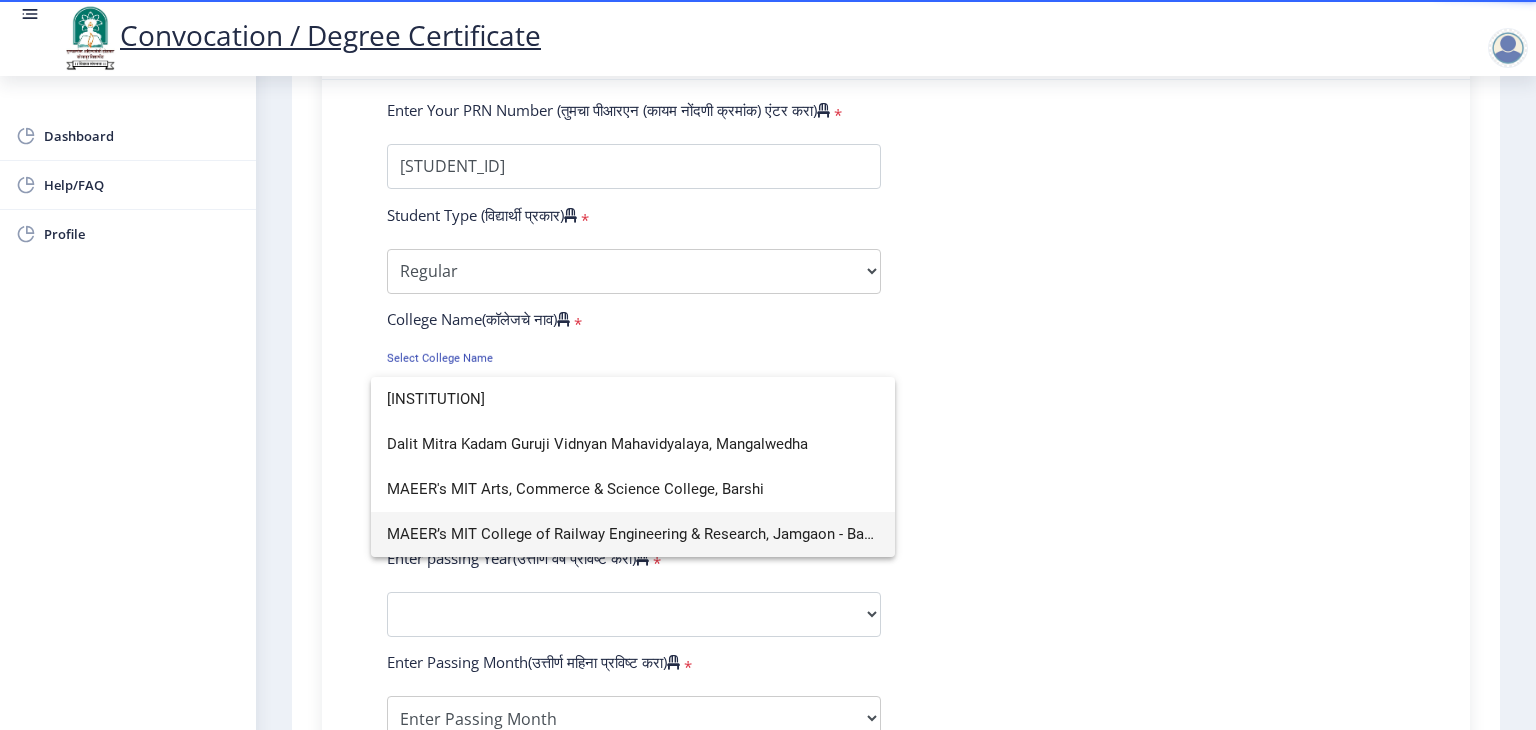 type on "mit" 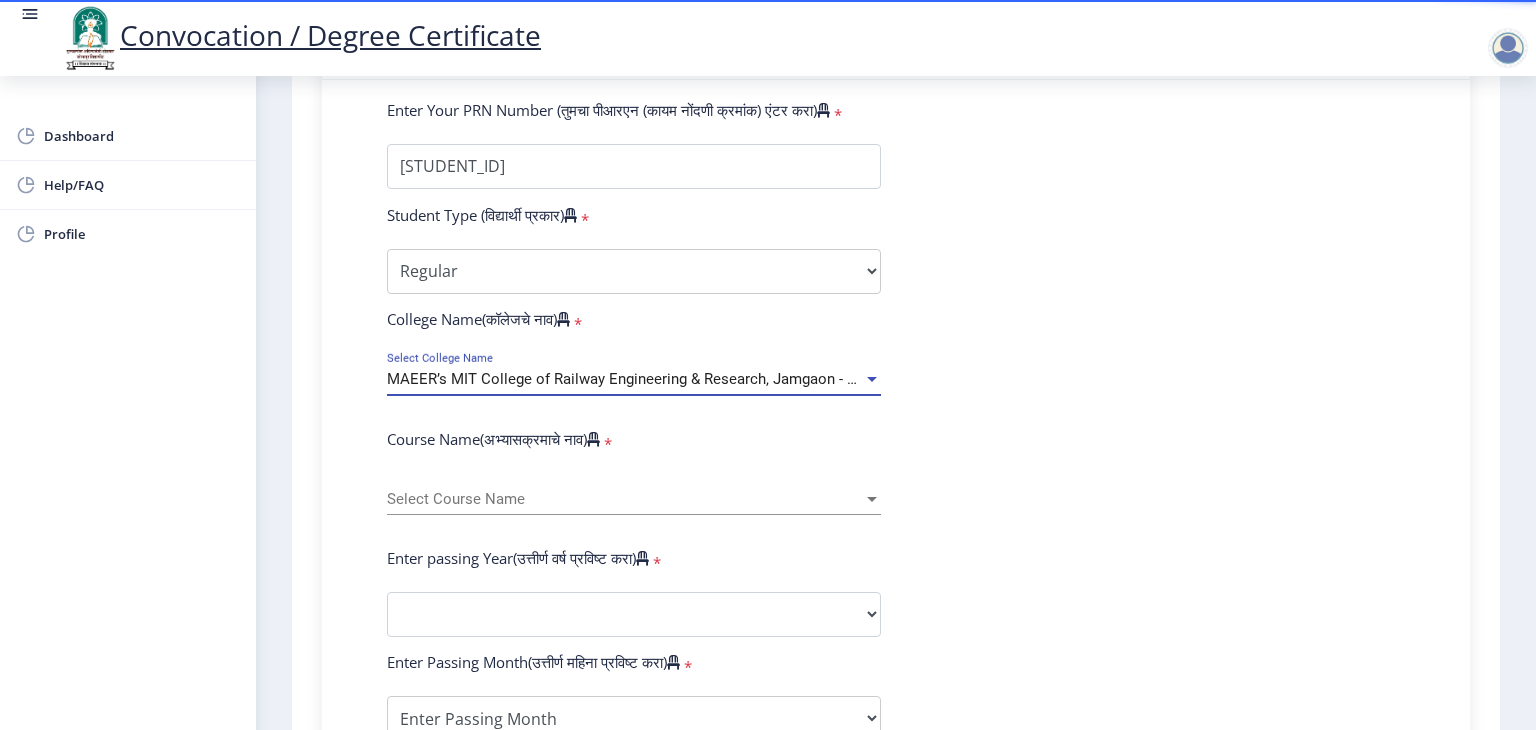 click at bounding box center (872, 499) 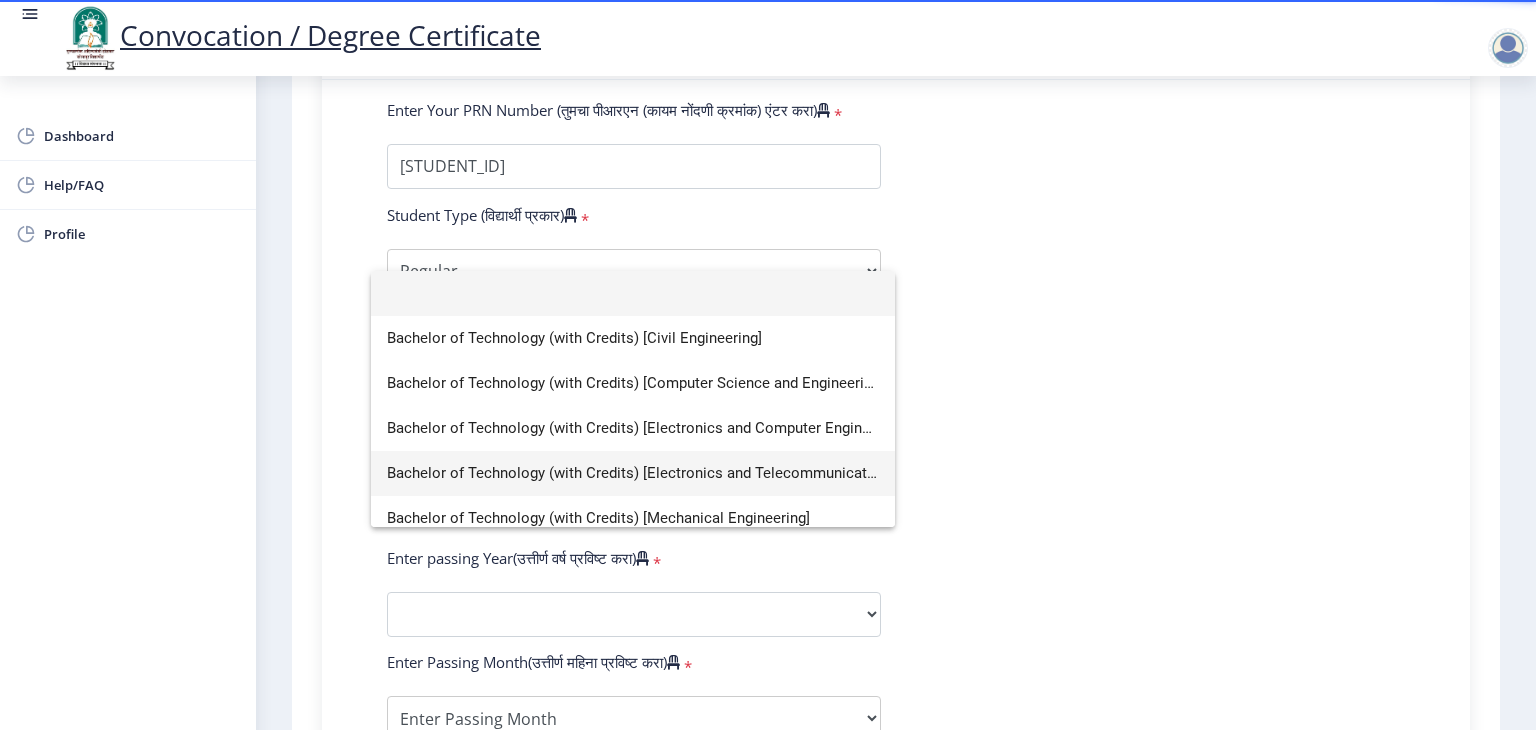 click on "Bachelor of Technology (with Credits) [Electronics and Telecommunication Engineering]" at bounding box center (633, 473) 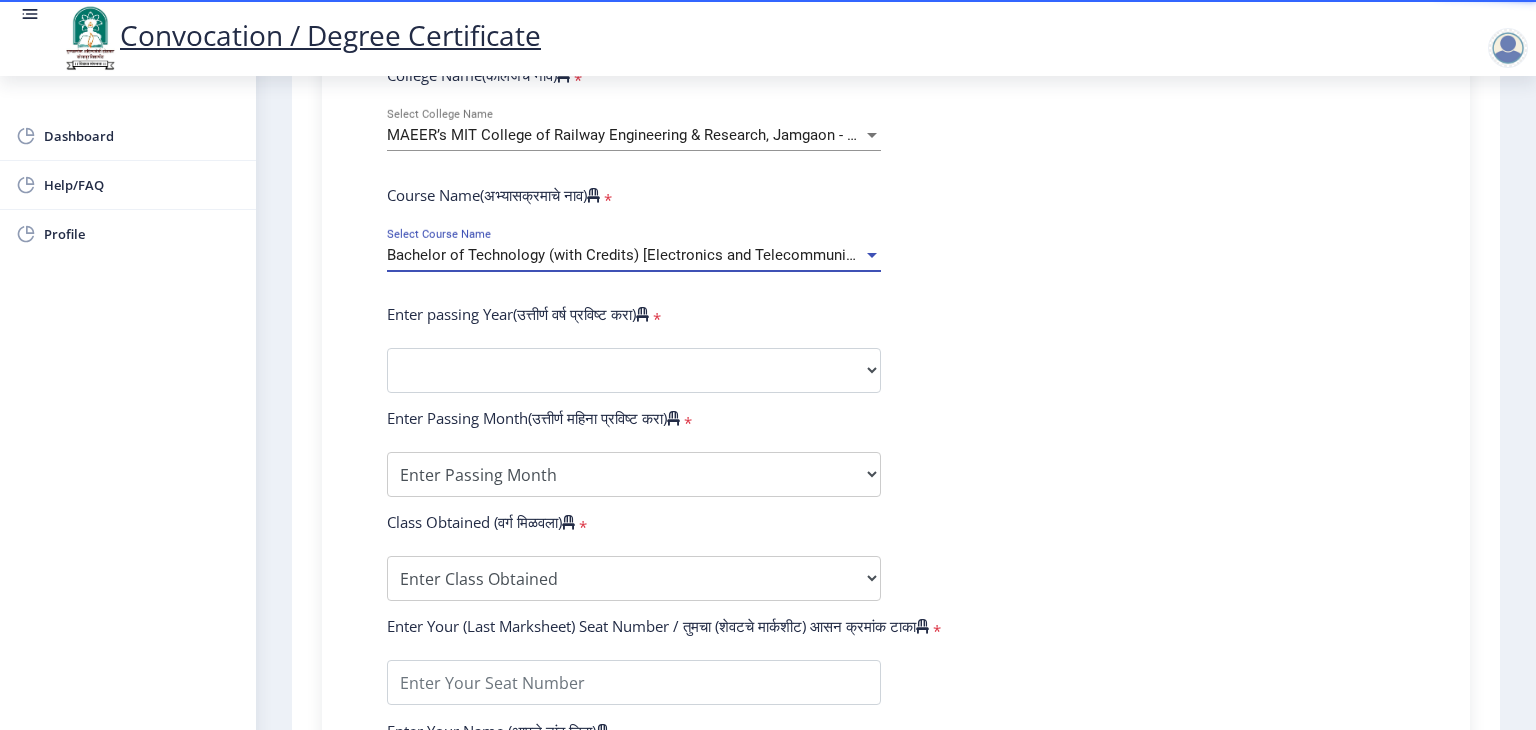 scroll, scrollTop: 800, scrollLeft: 0, axis: vertical 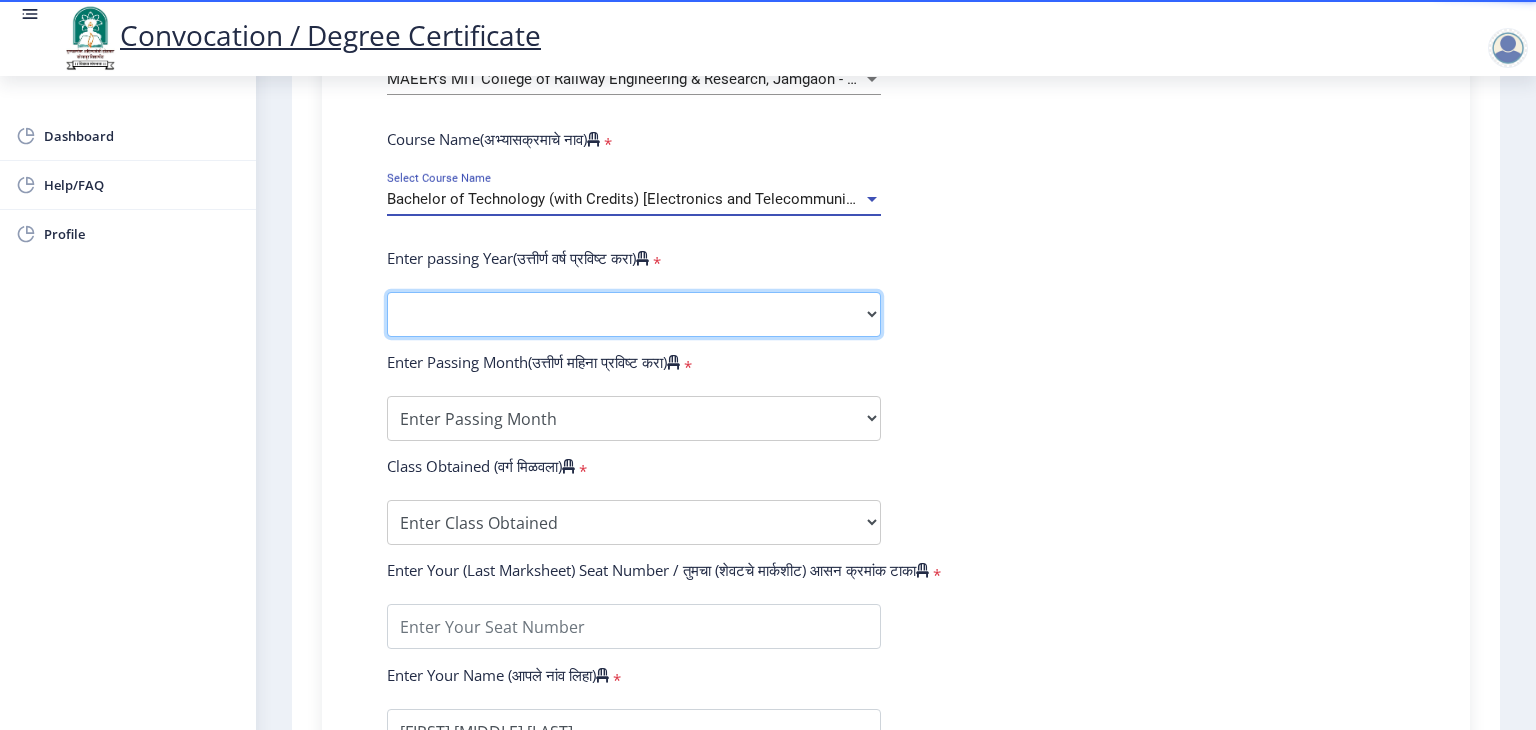 click on "2025   2024   2023   2022   2021   2020   2019   2018   2017   2016   2015   2014   2013   2012   2011   2010   2009   2008   2007   2006   2005   2004   2003   2002   2001   2000   1999   1998   1997   1996   1995   1994   1993   1992   1991   1990   1989   1988   1987   1986   1985   1984   1983   1982   1981   1980   1979   1978   1977   1976" 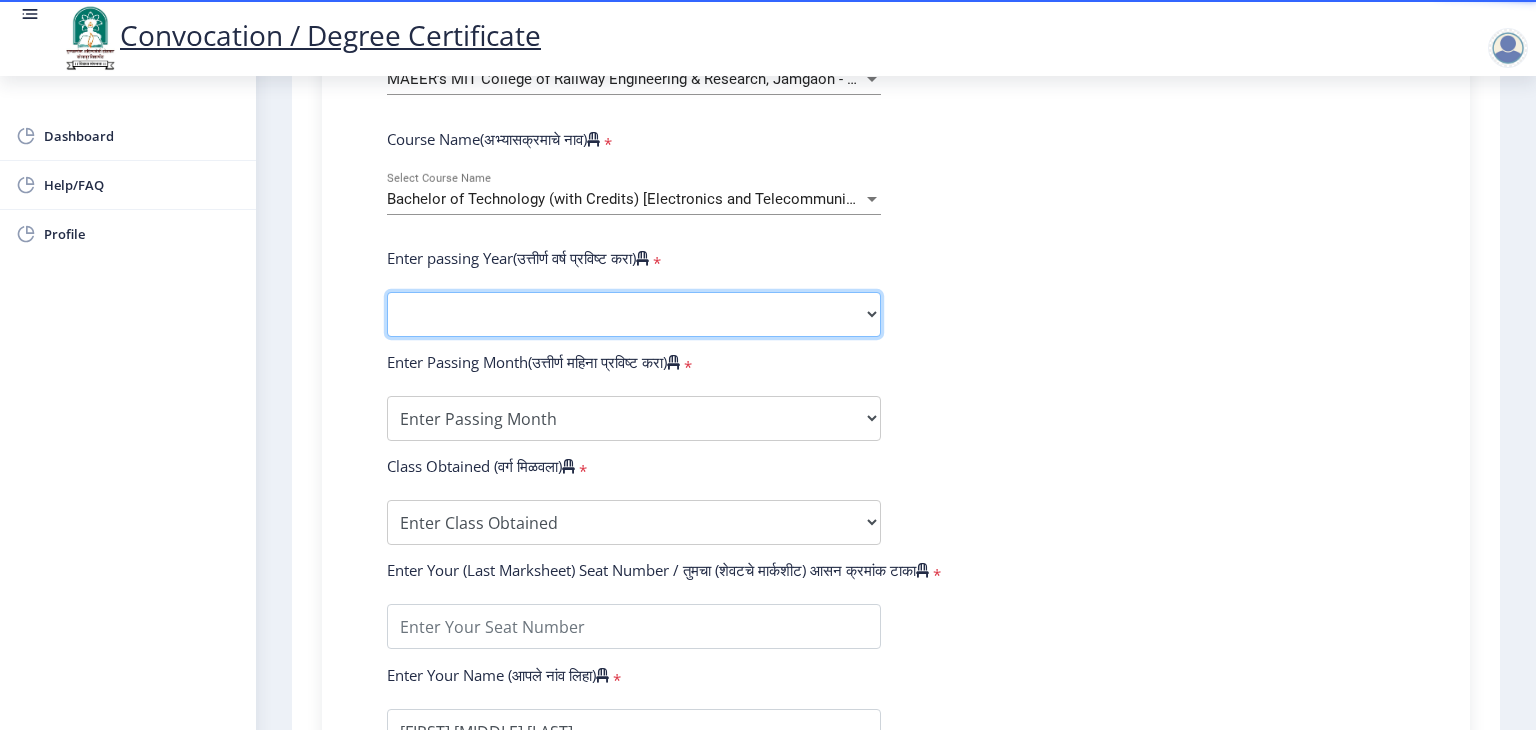 select on "2025" 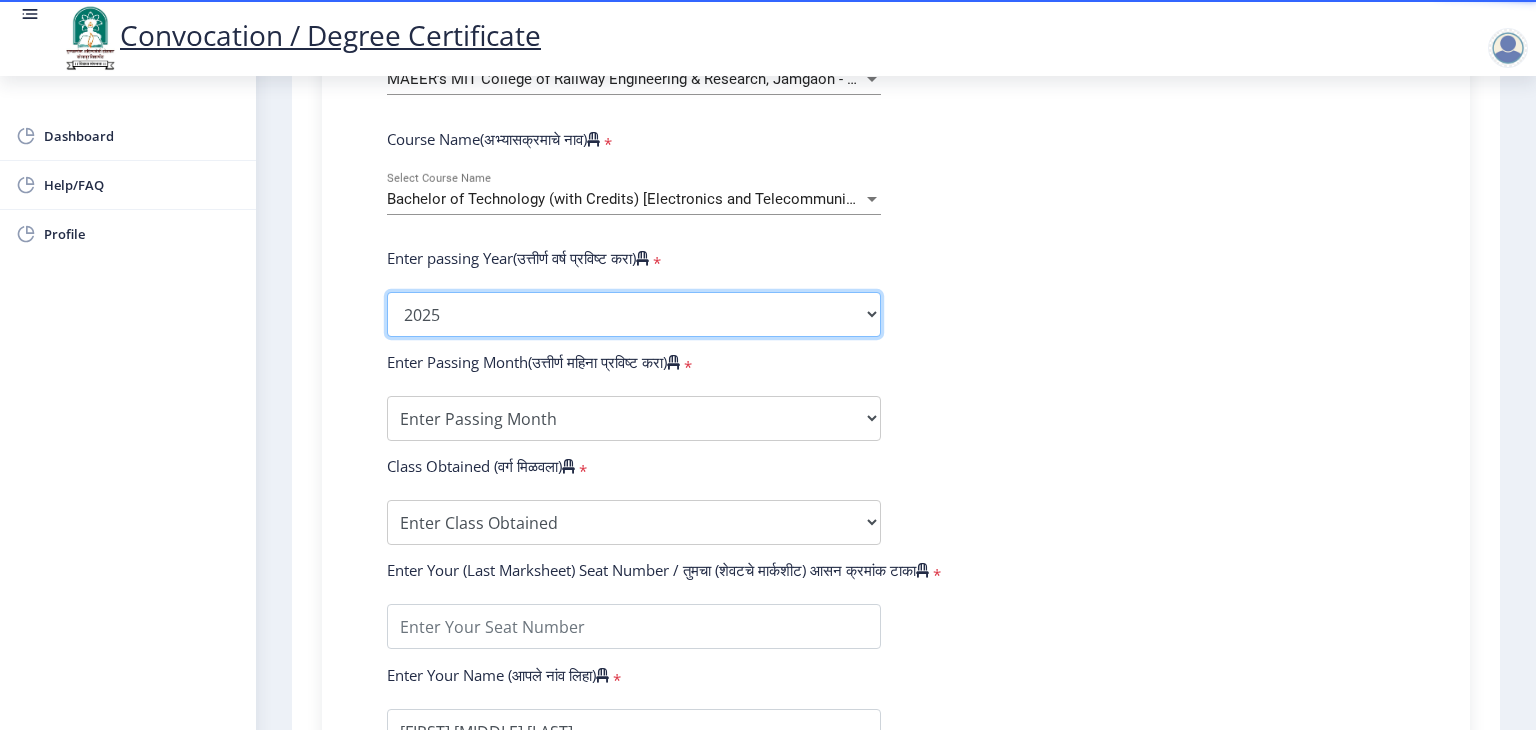 click on "2025   2024   2023   2022   2021   2020   2019   2018   2017   2016   2015   2014   2013   2012   2011   2010   2009   2008   2007   2006   2005   2004   2003   2002   2001   2000   1999   1998   1997   1996   1995   1994   1993   1992   1991   1990   1989   1988   1987   1986   1985   1984   1983   1982   1981   1980   1979   1978   1977   1976" 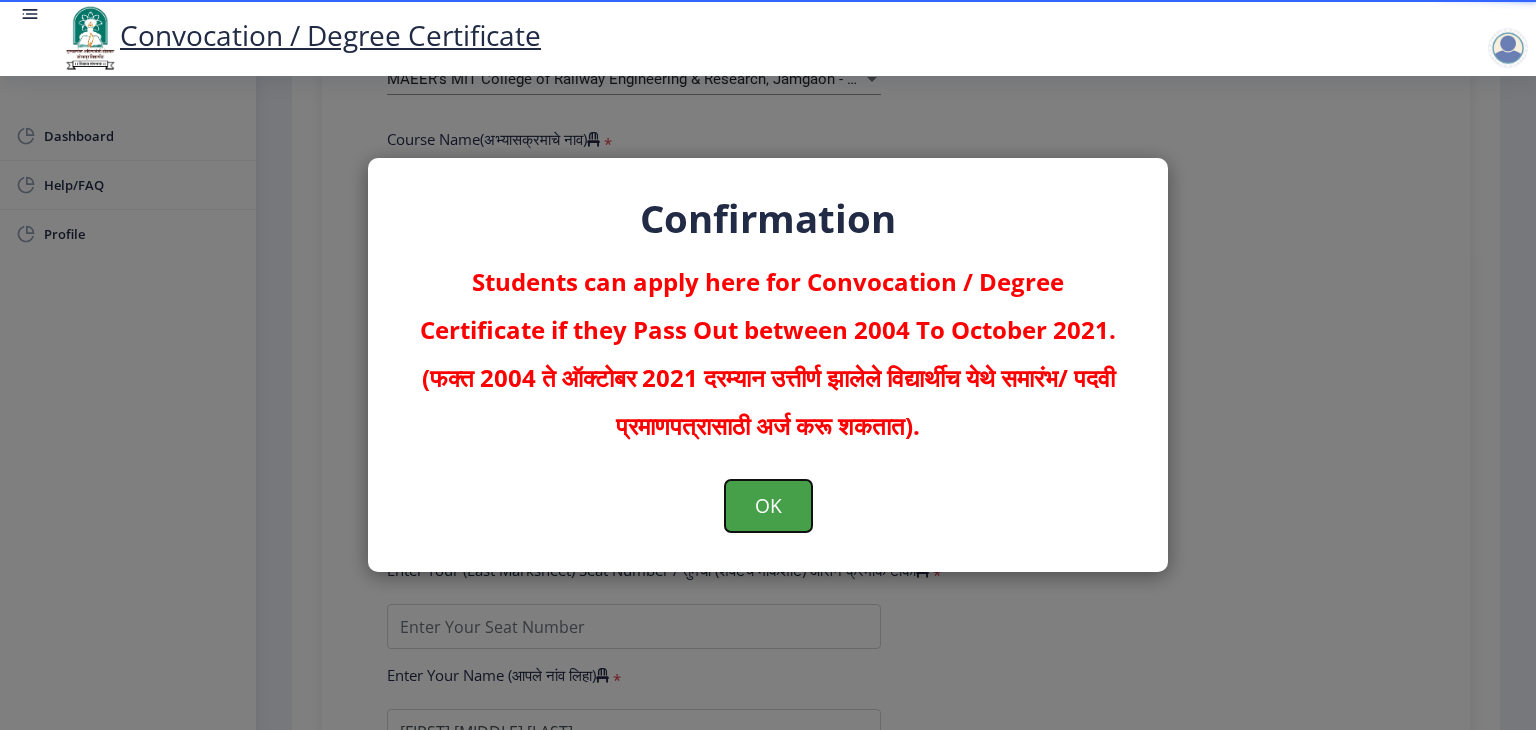 click on "OK" 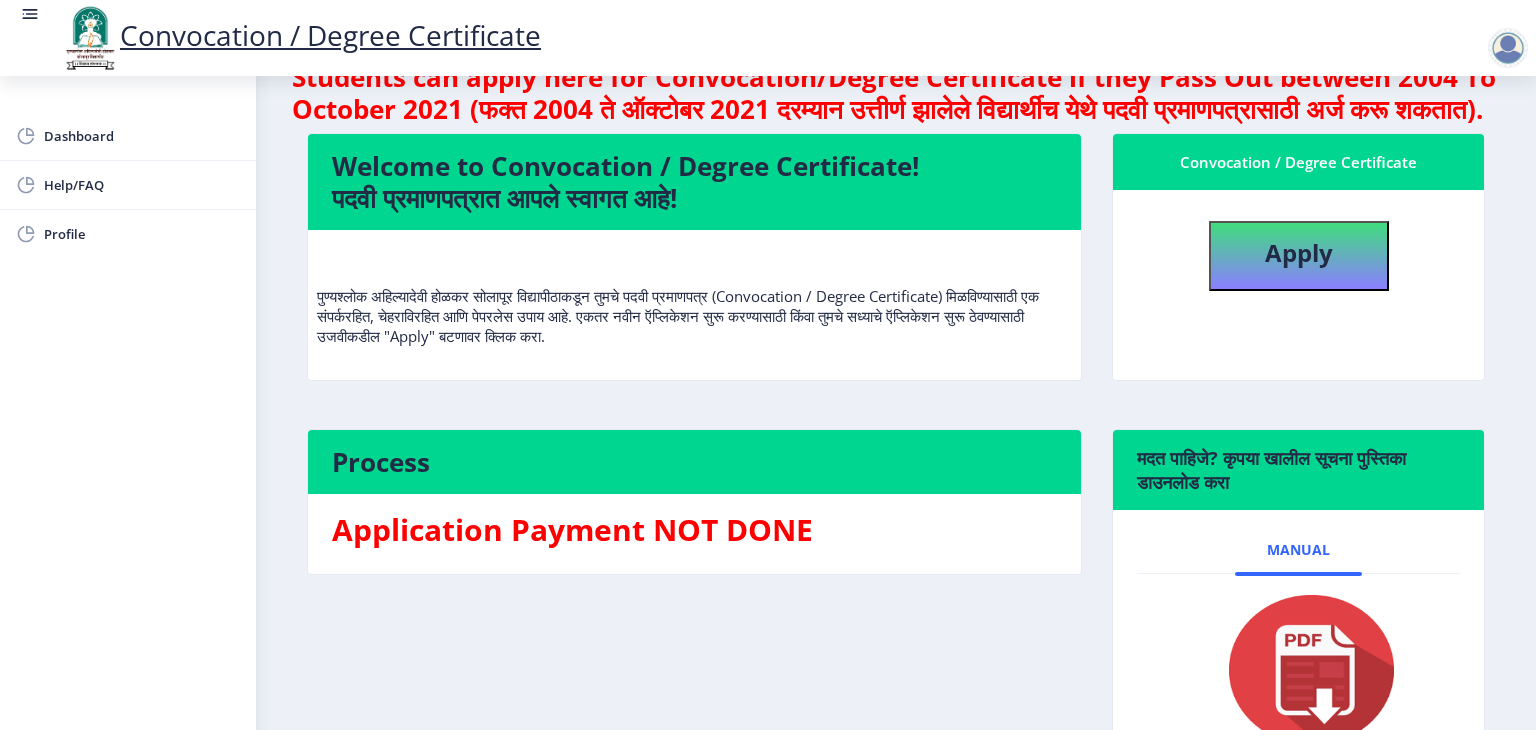scroll, scrollTop: 0, scrollLeft: 0, axis: both 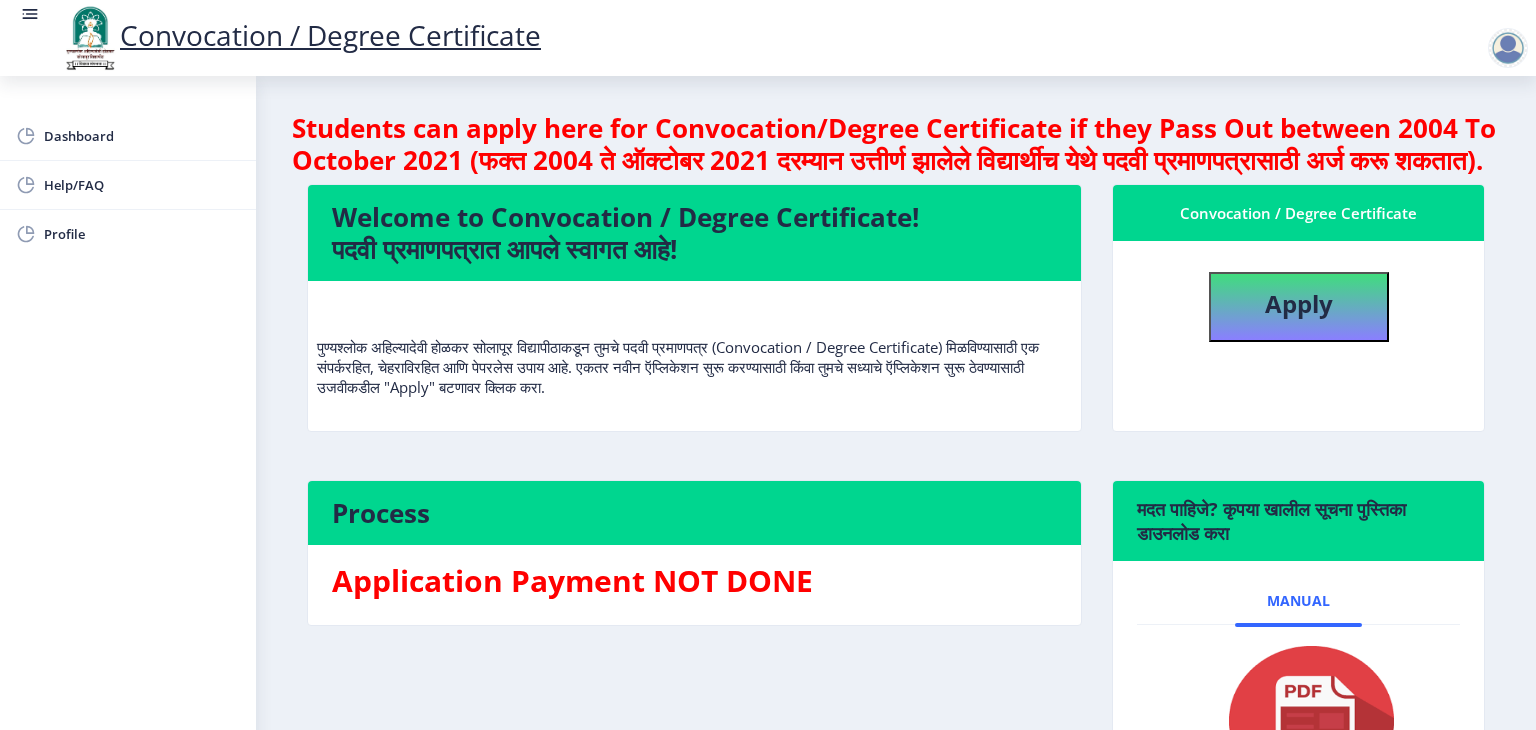 click 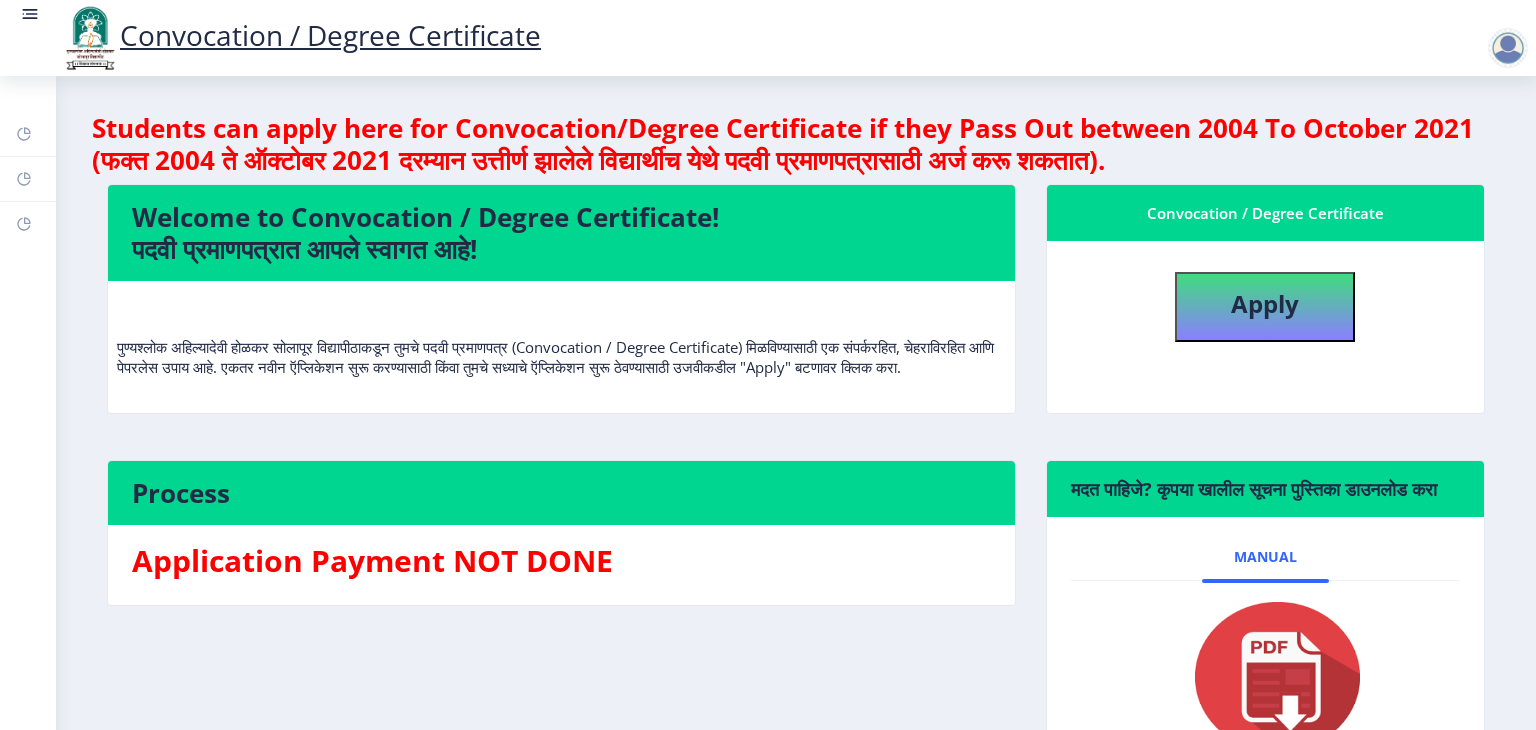 click on "Convocation / Degree Certificate" 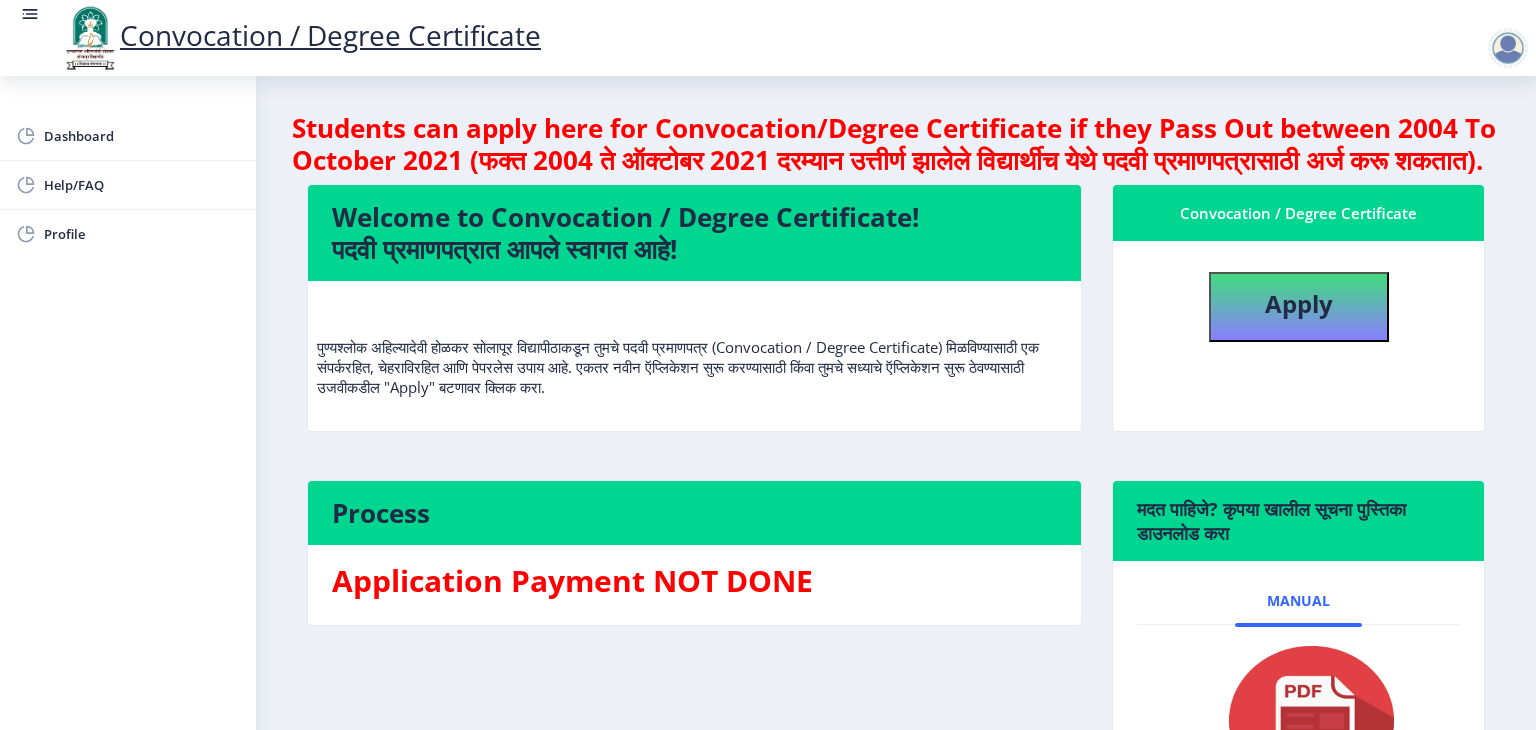 drag, startPoint x: 1519, startPoint y: 0, endPoint x: 1089, endPoint y: 389, distance: 579.84564 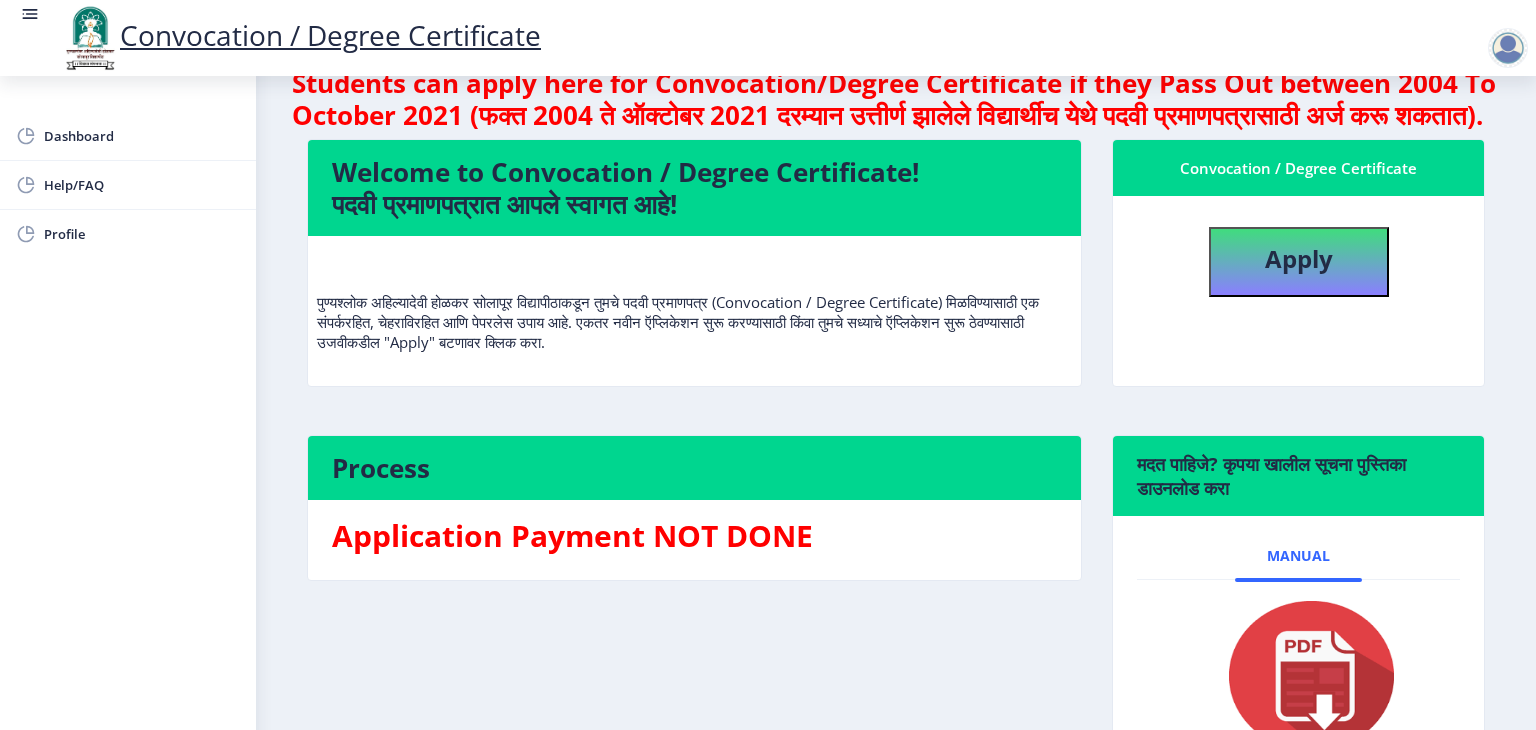 scroll, scrollTop: 0, scrollLeft: 0, axis: both 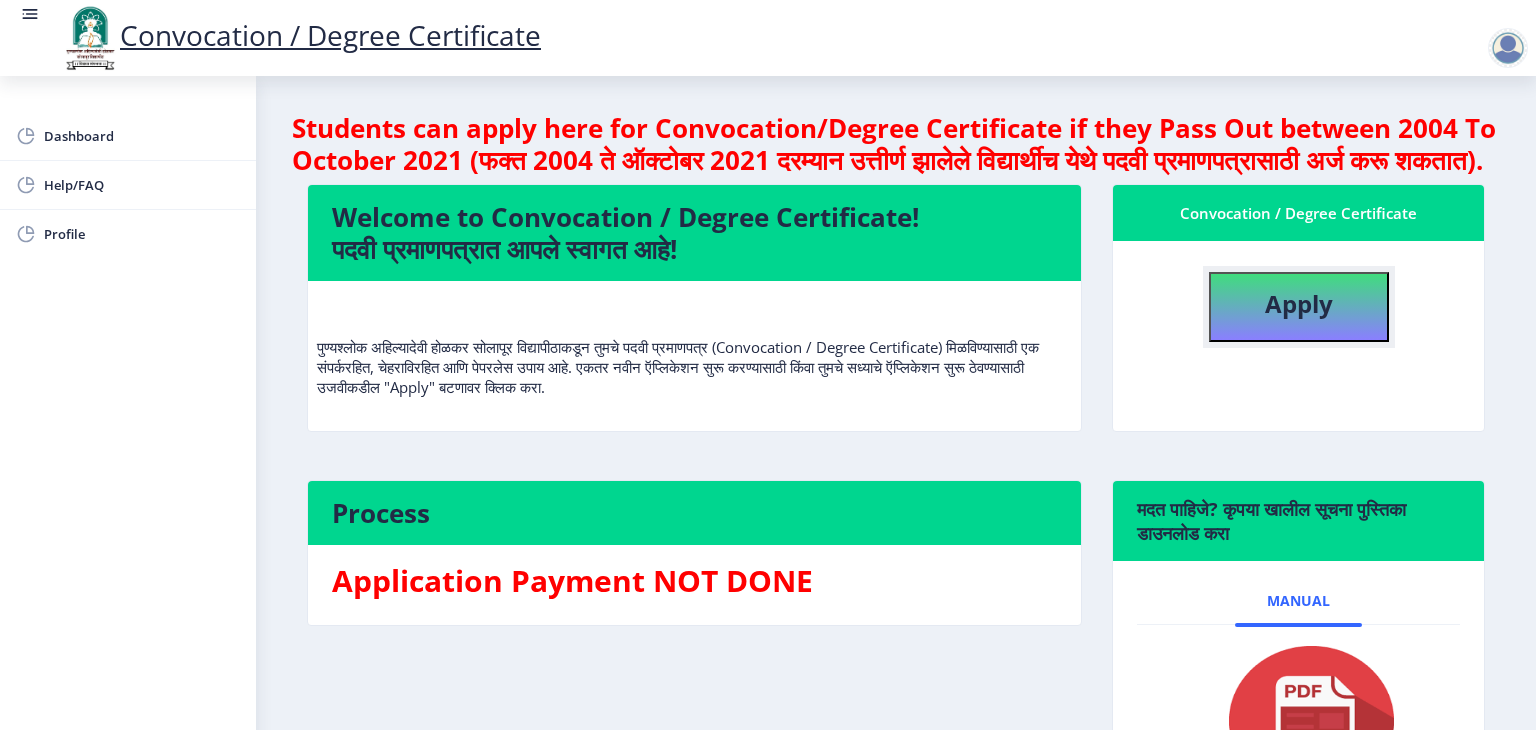 click on "Apply" 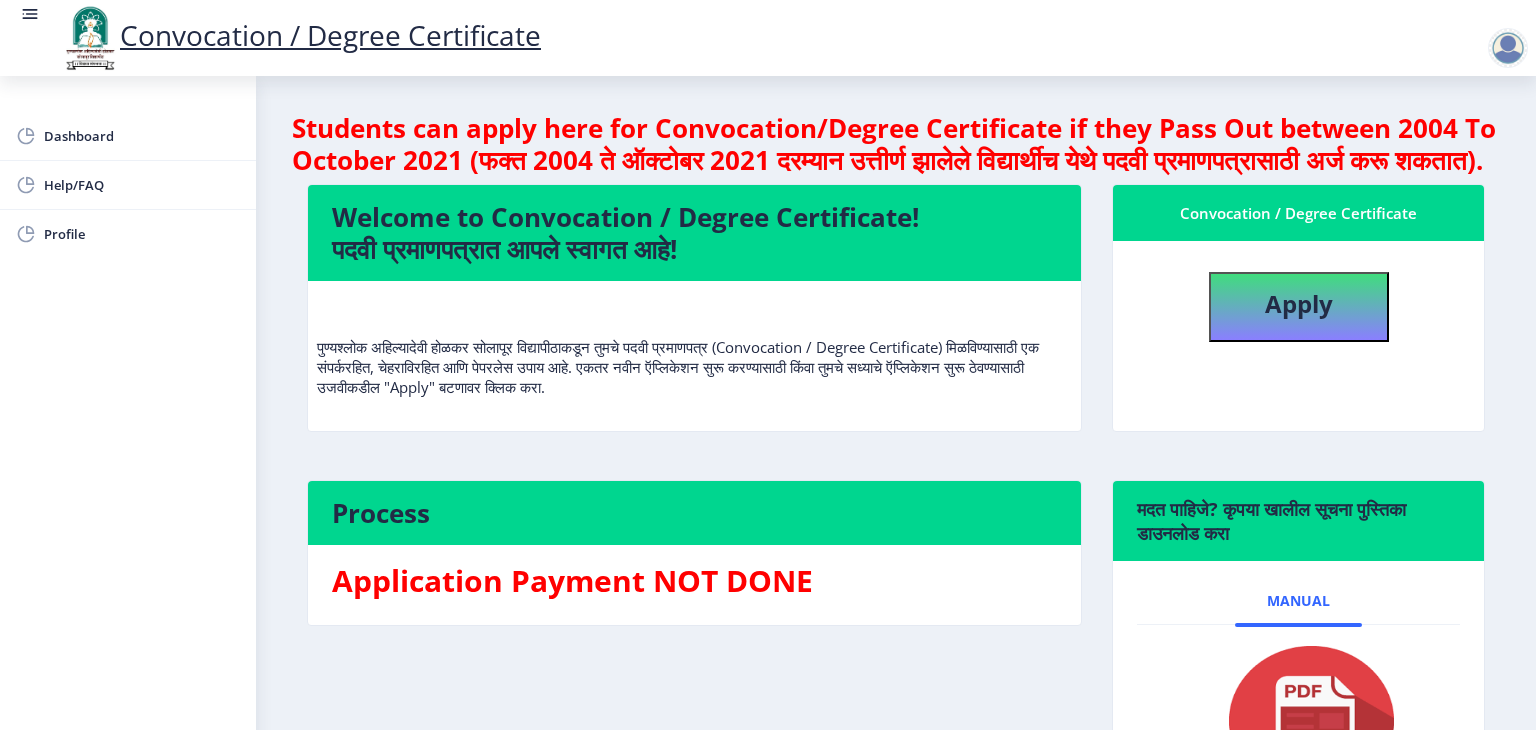 select 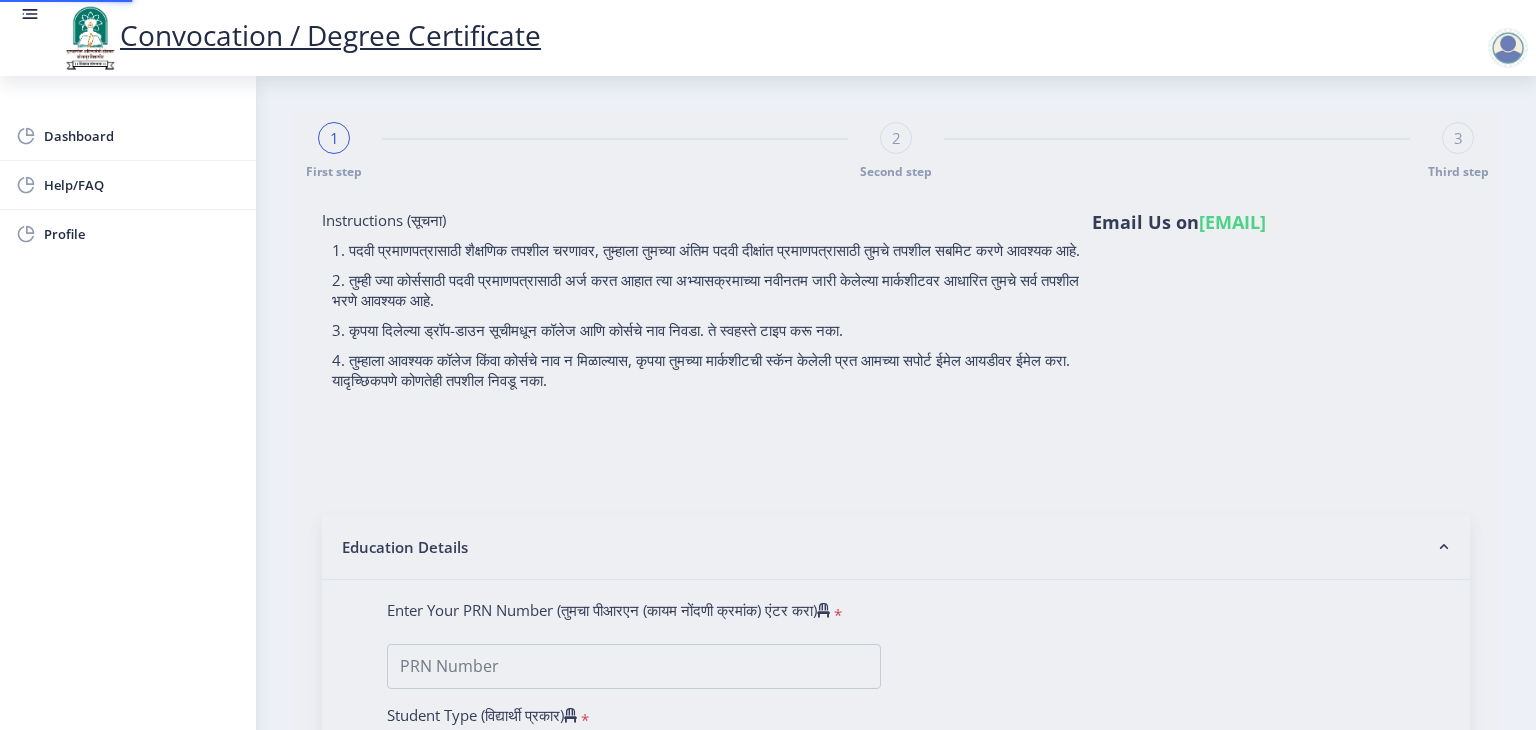 type on "Bramhi Amol Chakwate" 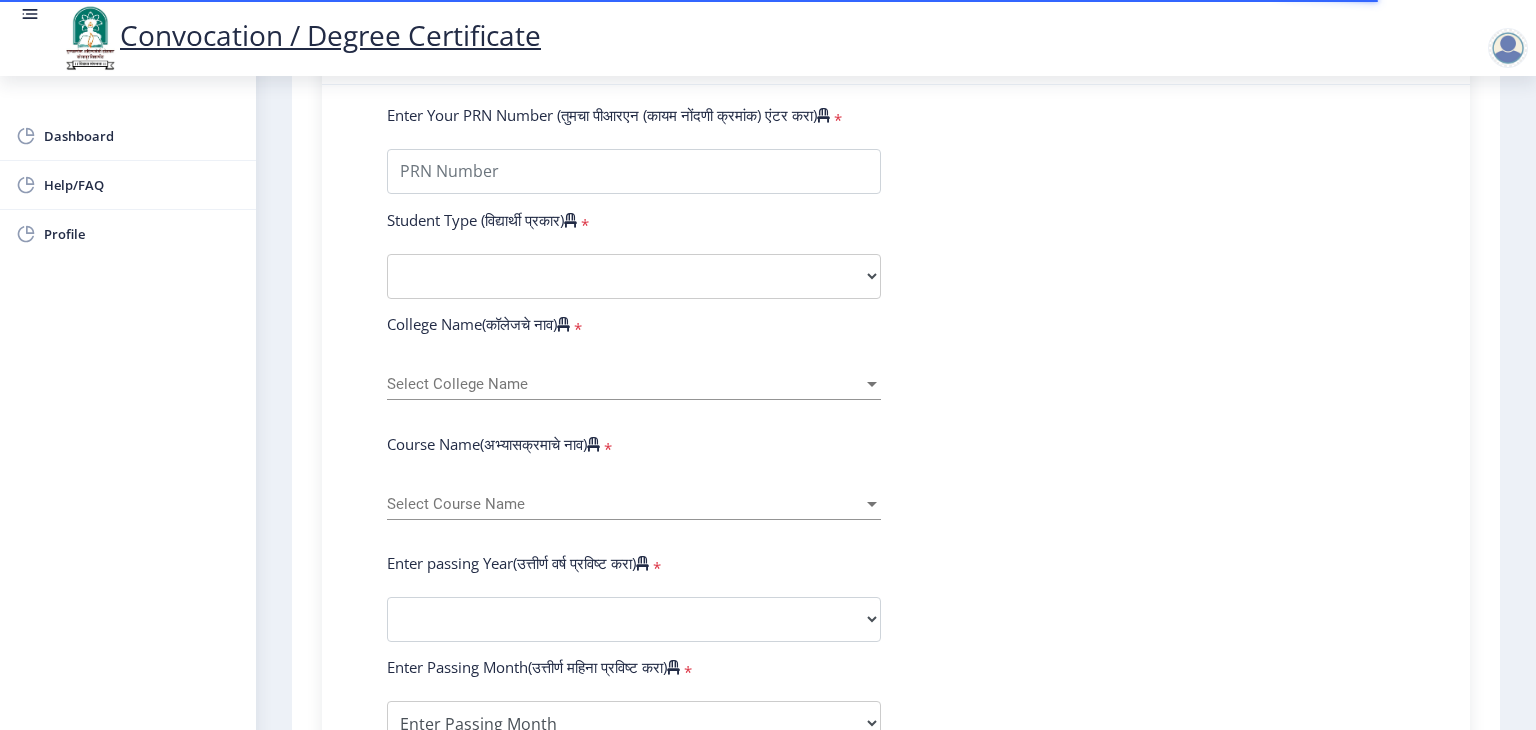 scroll, scrollTop: 500, scrollLeft: 0, axis: vertical 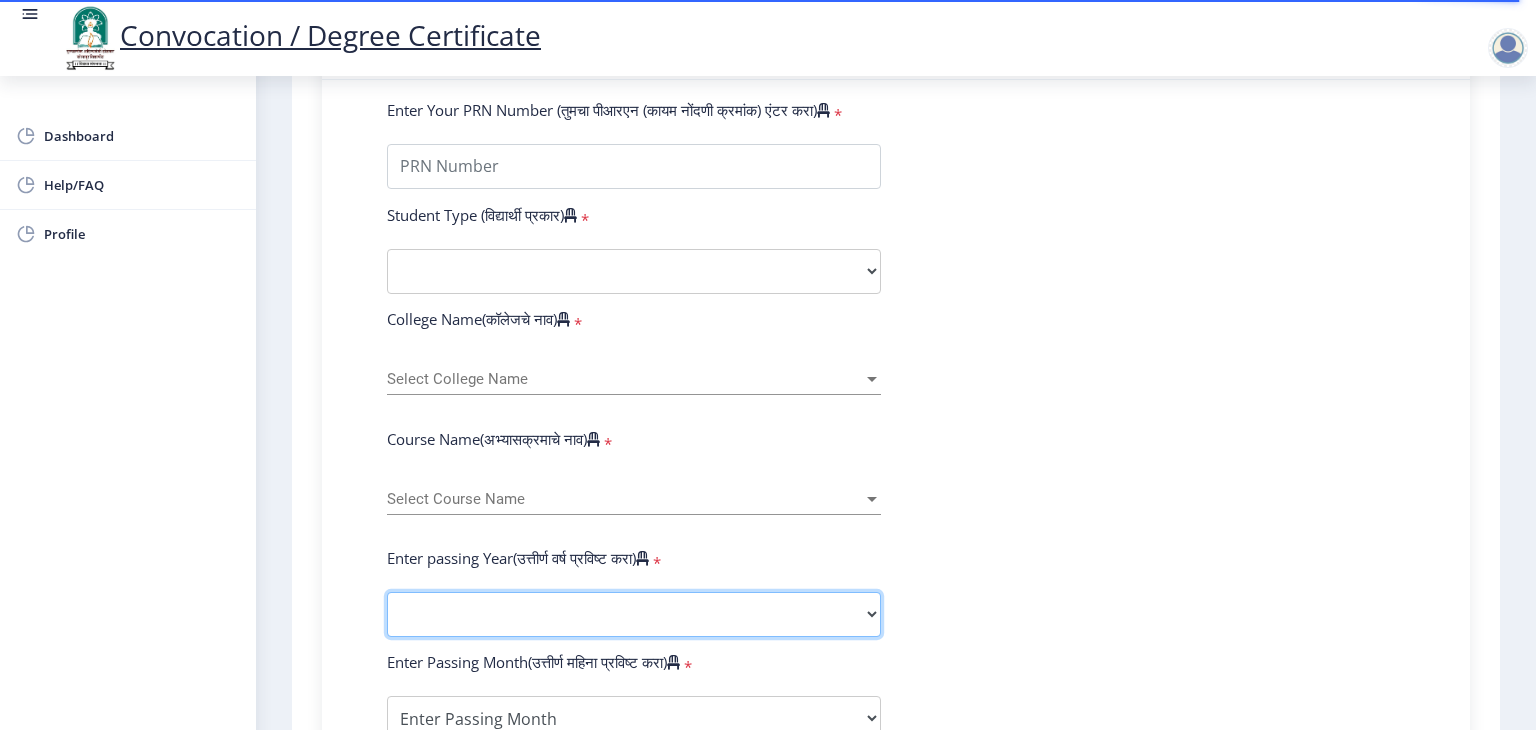 click on "2025   2024   2023   2022   2021   2020   2019   2018   2017   2016   2015   2014   2013   2012   2011   2010   2009   2008   2007   2006   2005   2004   2003   2002   2001   2000   1999   1998   1997   1996   1995   1994   1993   1992   1991   1990   1989   1988   1987   1986   1985   1984   1983   1982   1981   1980   1979   1978   1977   1976" 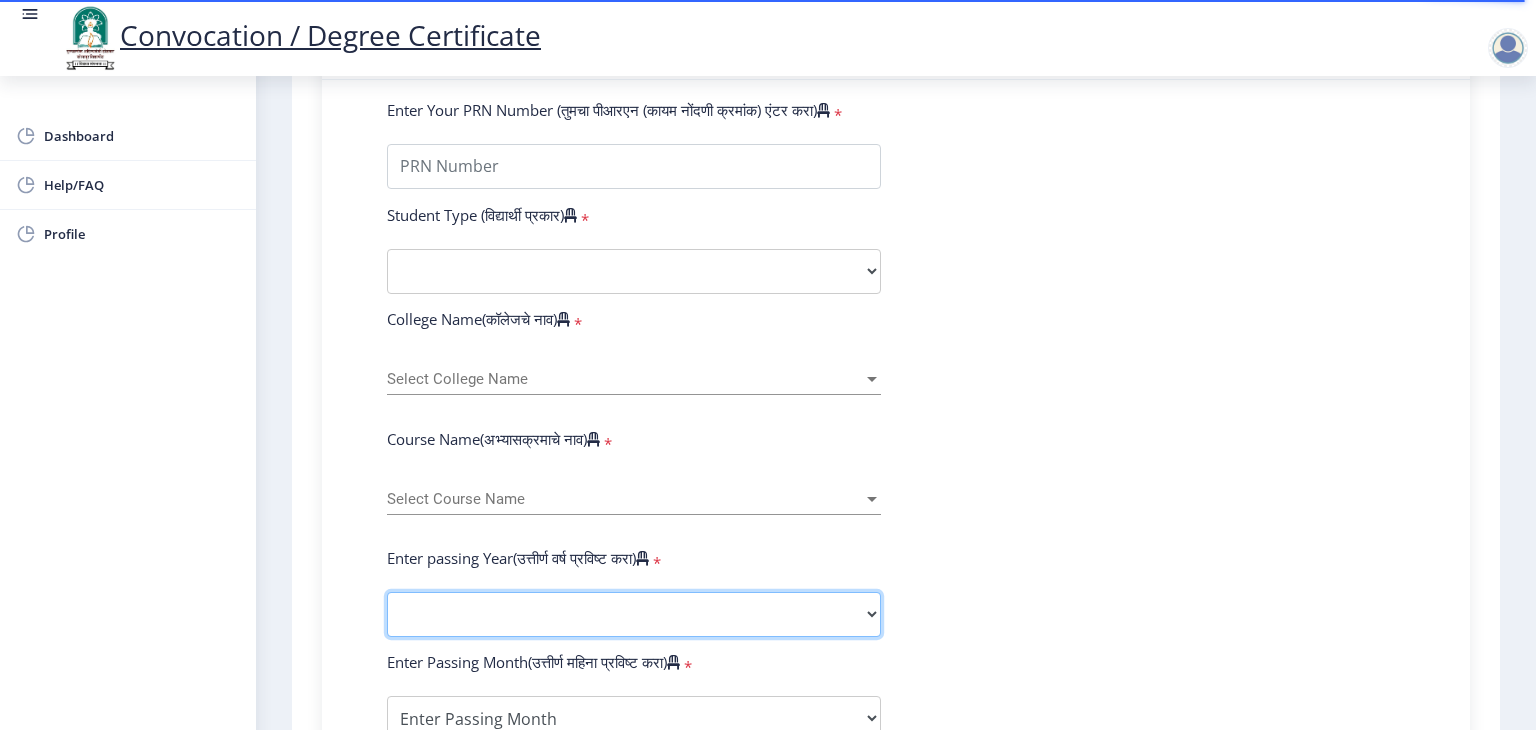 select on "2024" 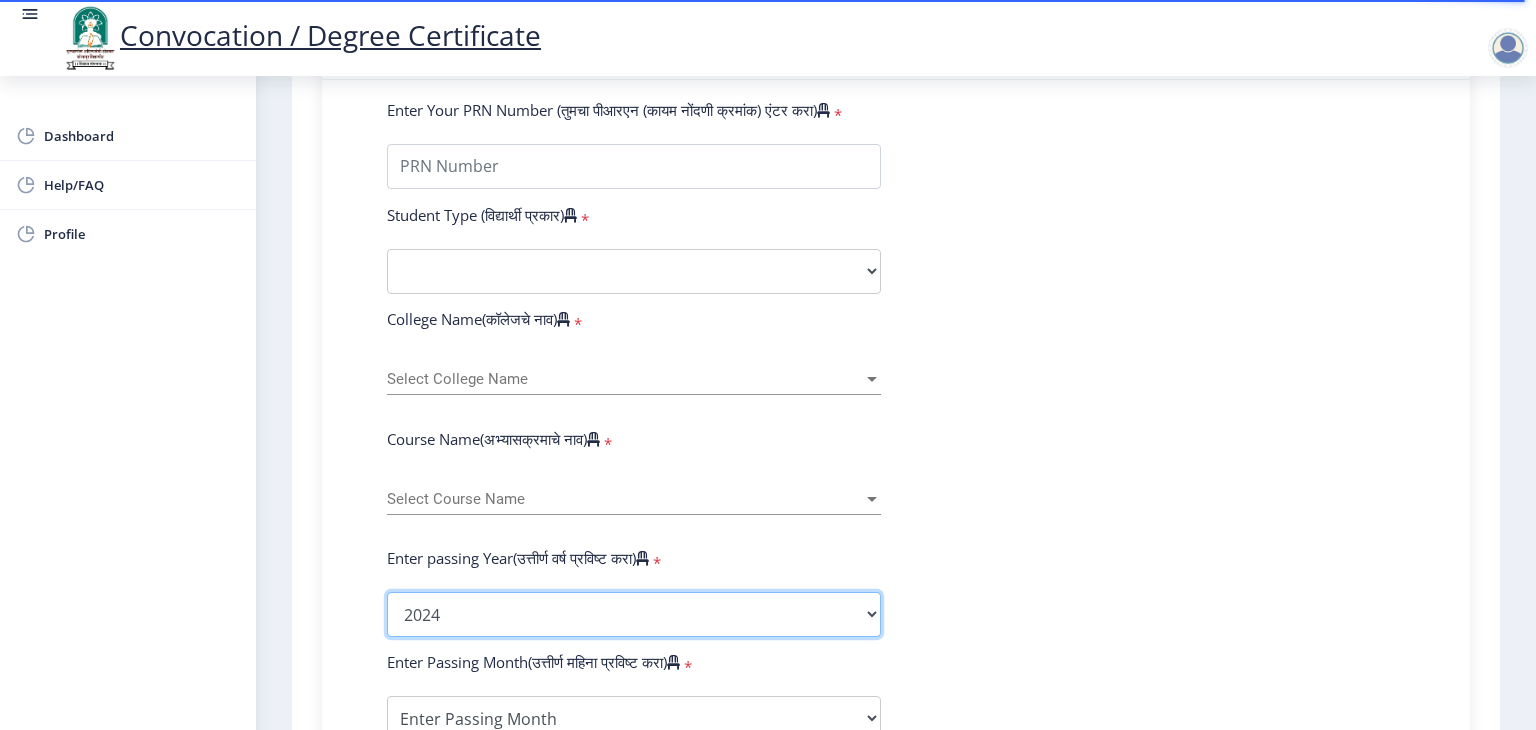 click on "2025   2024   2023   2022   2021   2020   2019   2018   2017   2016   2015   2014   2013   2012   2011   2010   2009   2008   2007   2006   2005   2004   2003   2002   2001   2000   1999   1998   1997   1996   1995   1994   1993   1992   1991   1990   1989   1988   1987   1986   1985   1984   1983   1982   1981   1980   1979   1978   1977   1976" 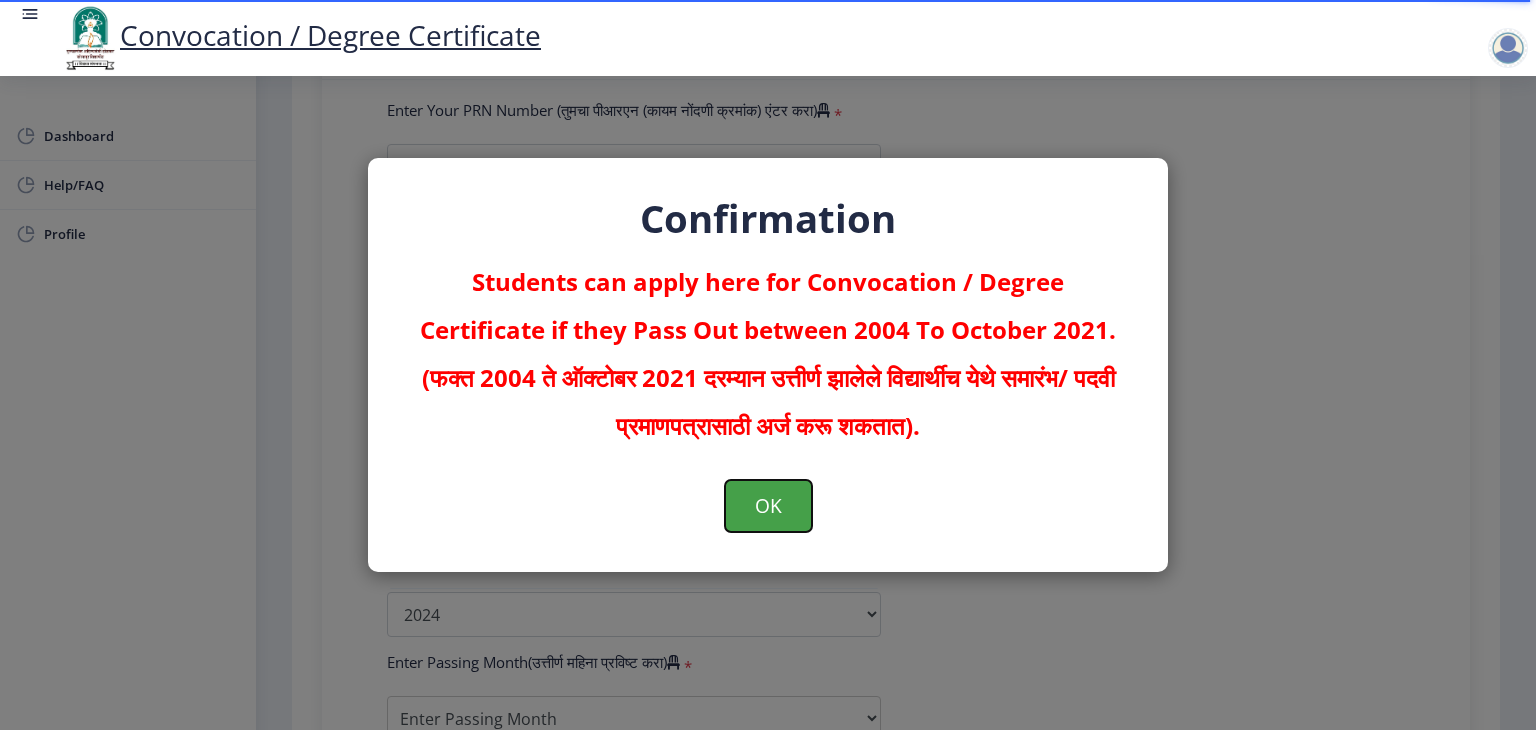 click on "OK" 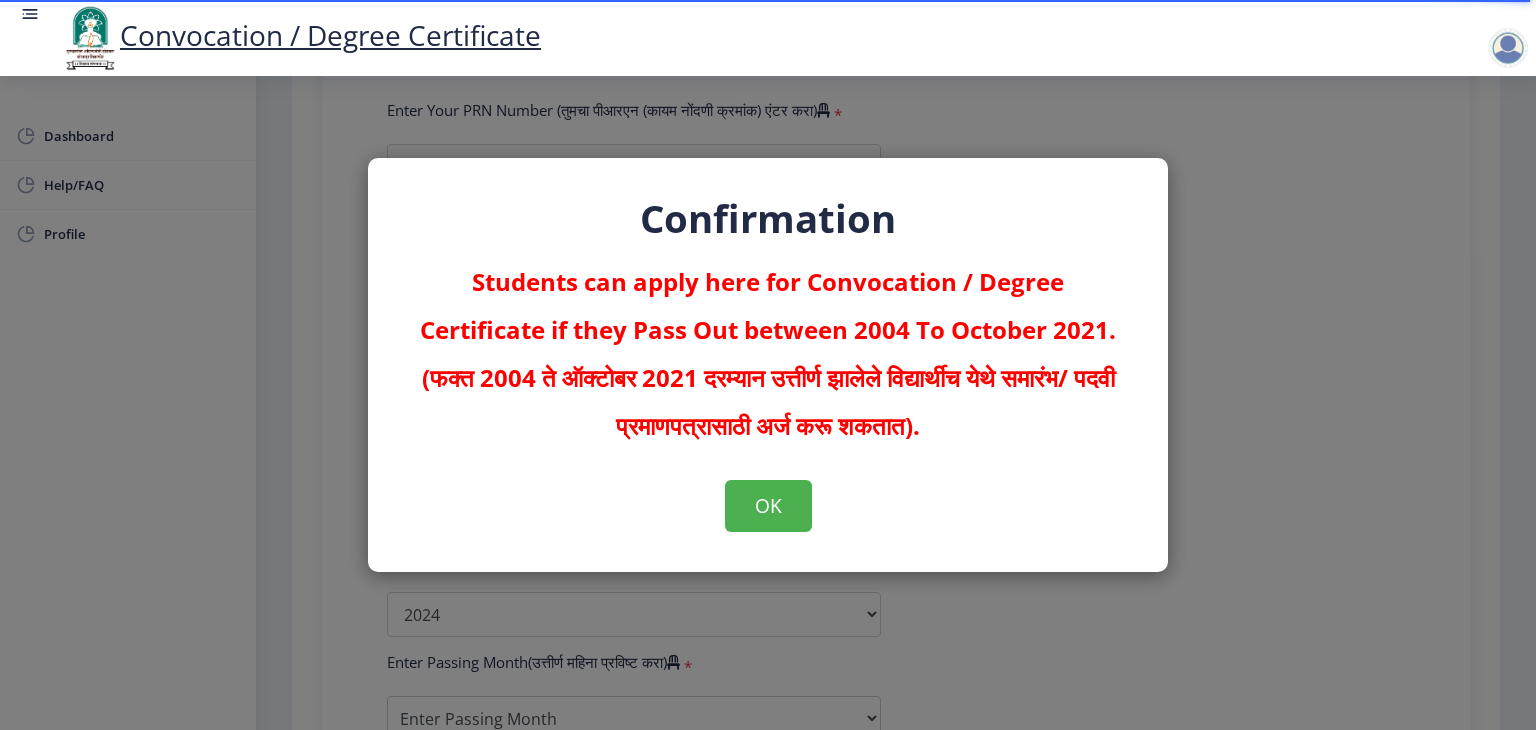scroll, scrollTop: 0, scrollLeft: 0, axis: both 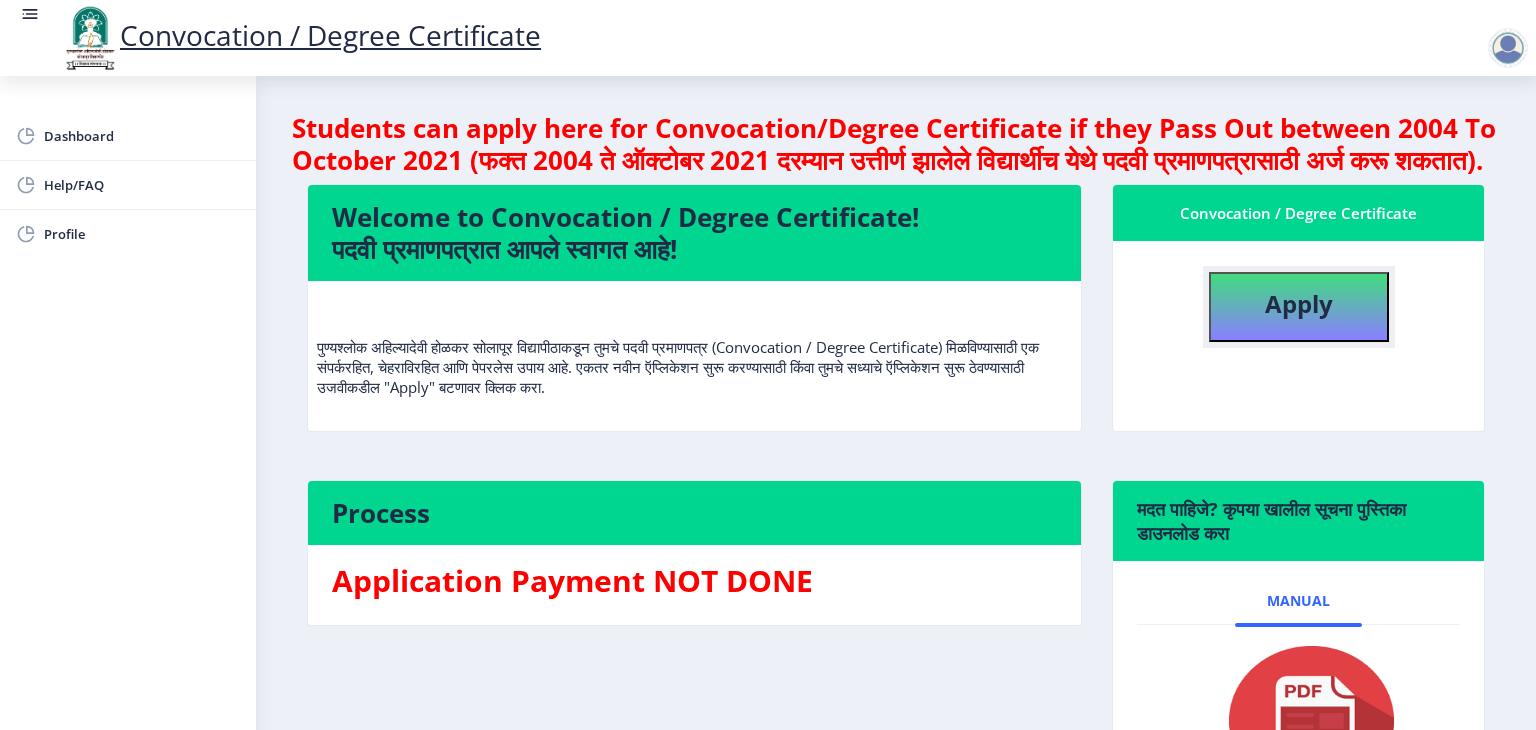 click on "Apply" 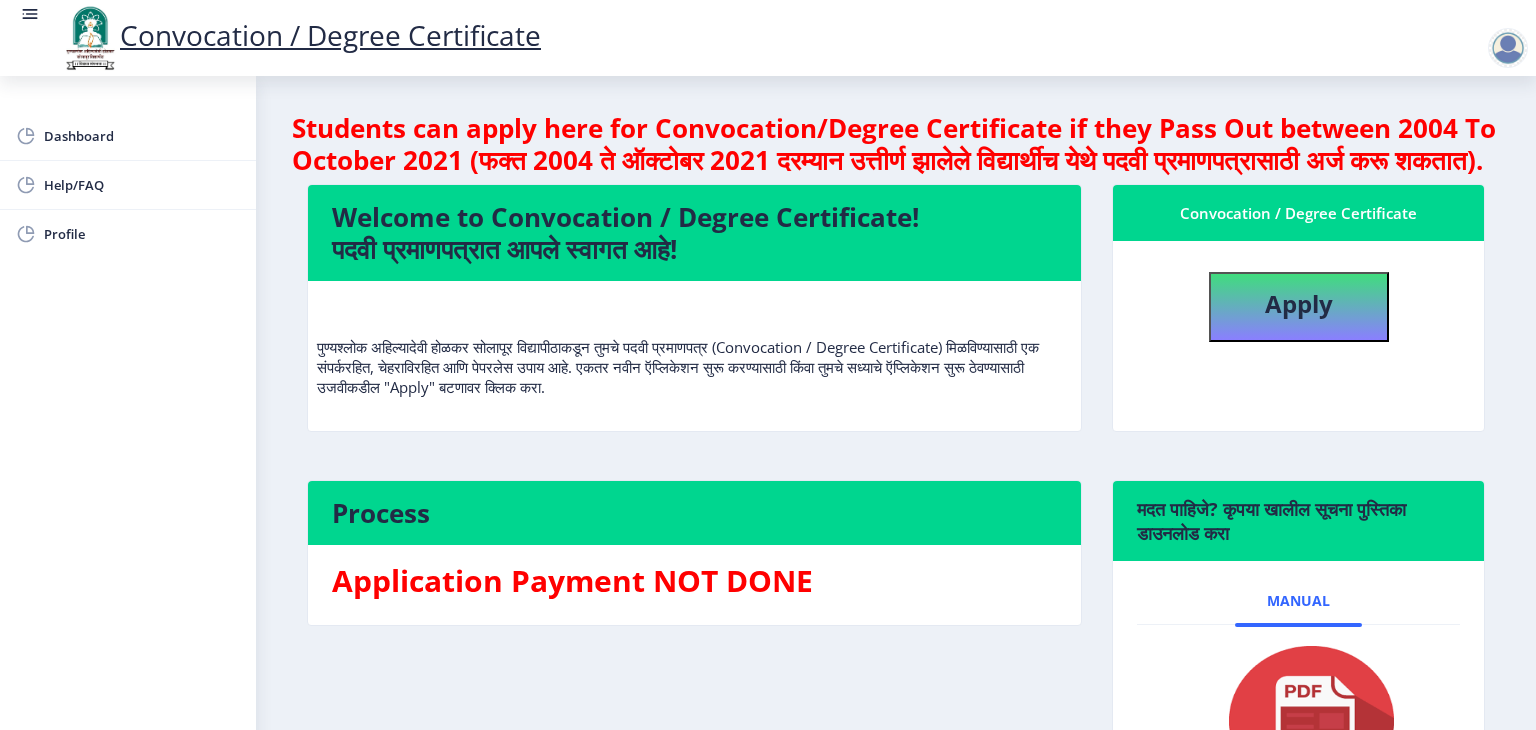select 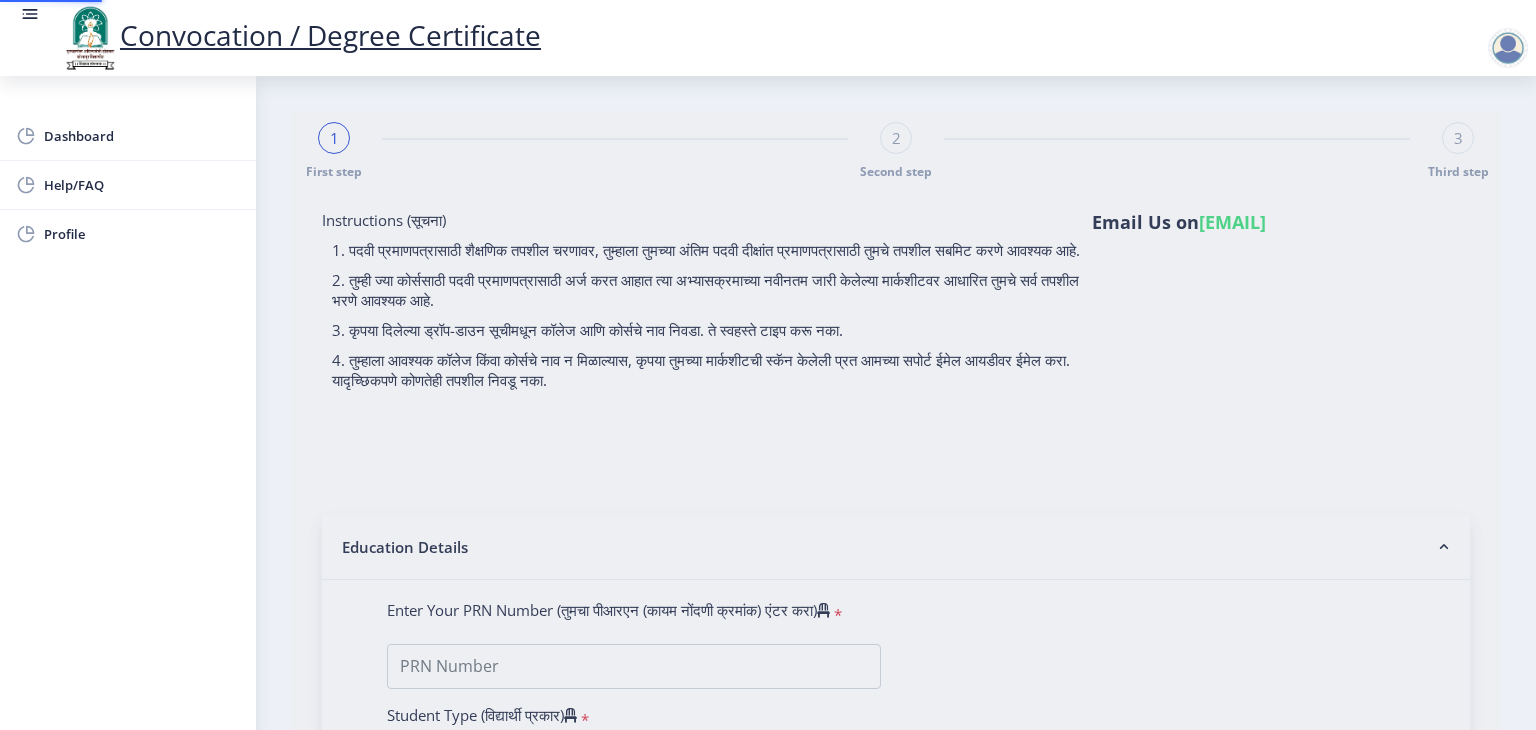 type on "Bramhi Amol Chakwate" 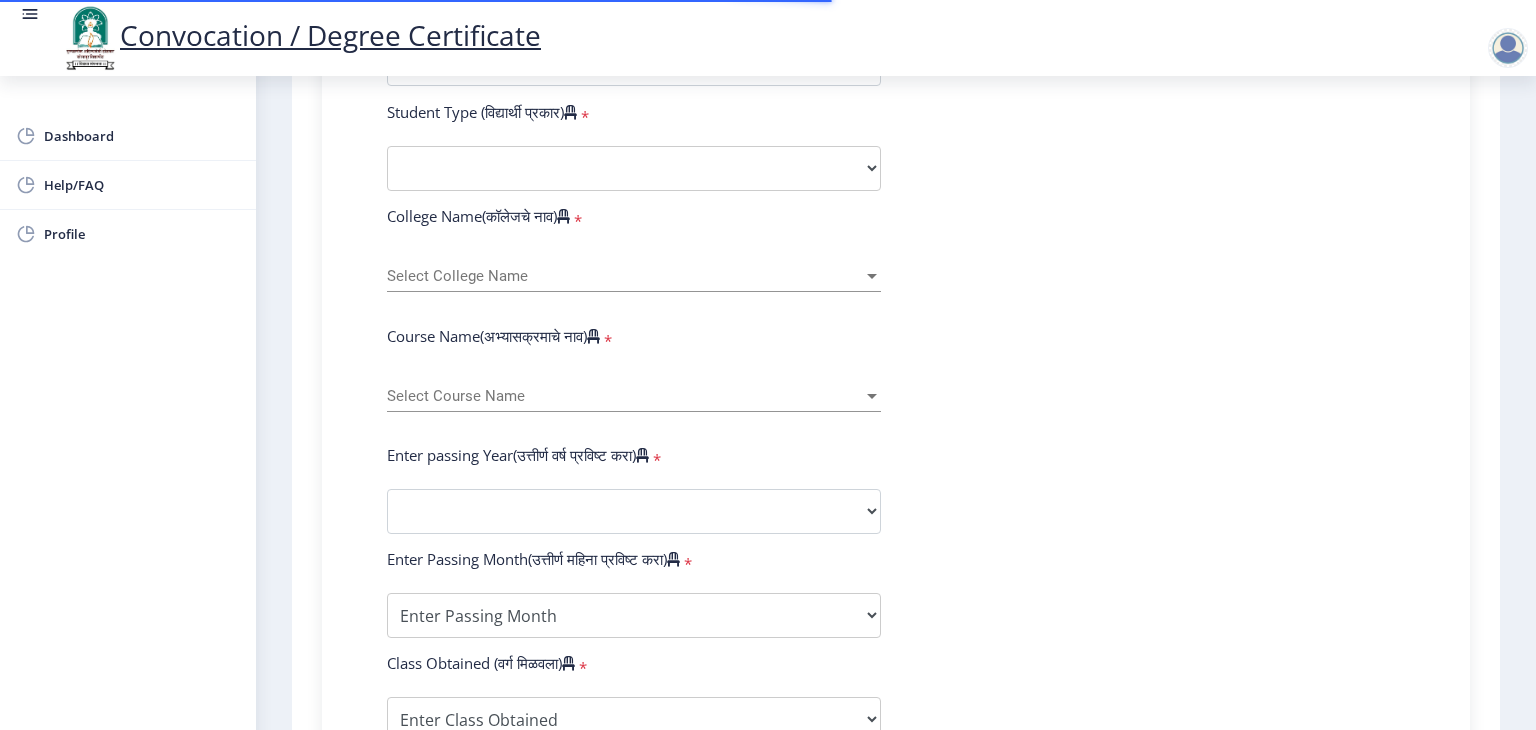 scroll, scrollTop: 800, scrollLeft: 0, axis: vertical 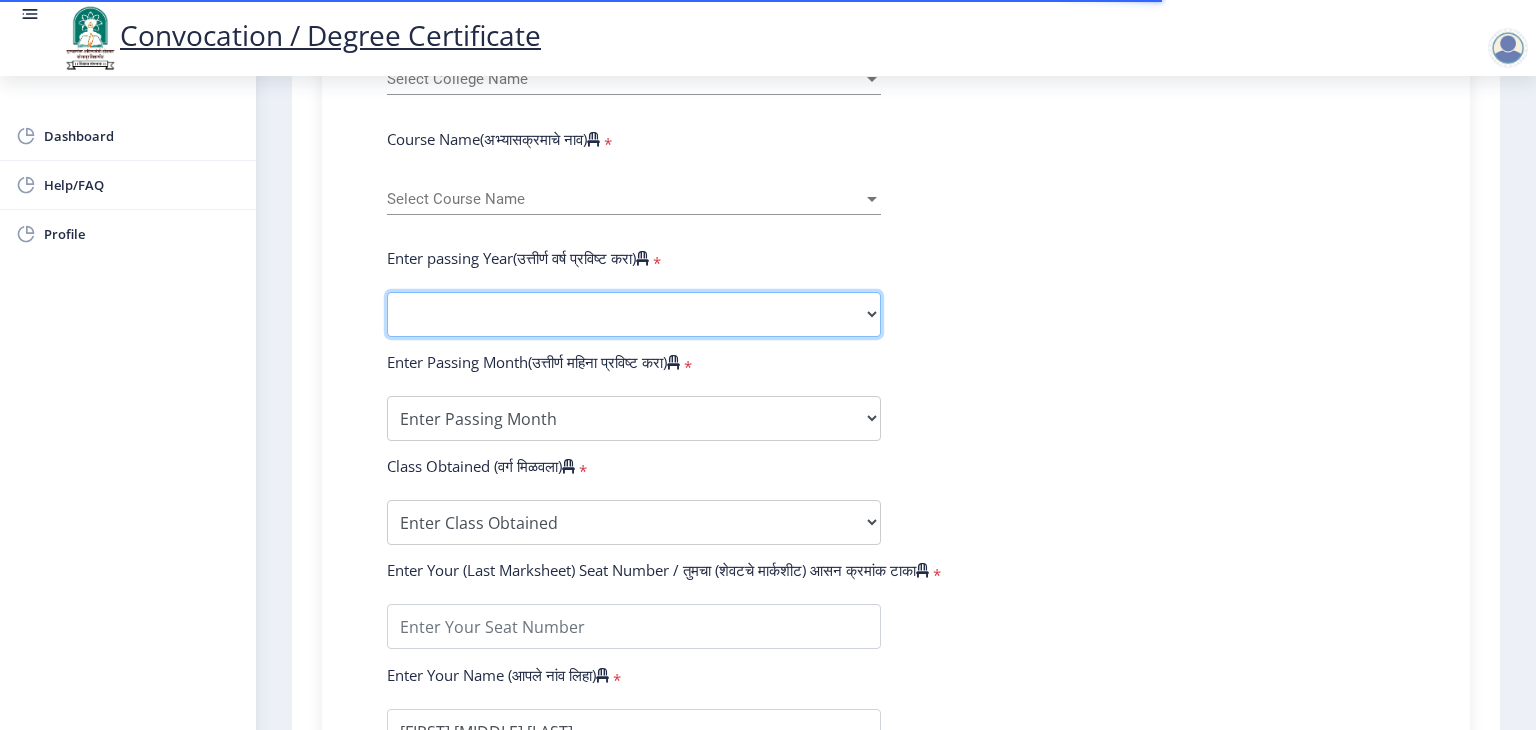 click on "2025   2024   2023   2022   2021   2020   2019   2018   2017   2016   2015   2014   2013   2012   2011   2010   2009   2008   2007   2006   2005   2004   2003   2002   2001   2000   1999   1998   1997   1996   1995   1994   1993   1992   1991   1990   1989   1988   1987   1986   1985   1984   1983   1982   1981   1980   1979   1978   1977   1976" 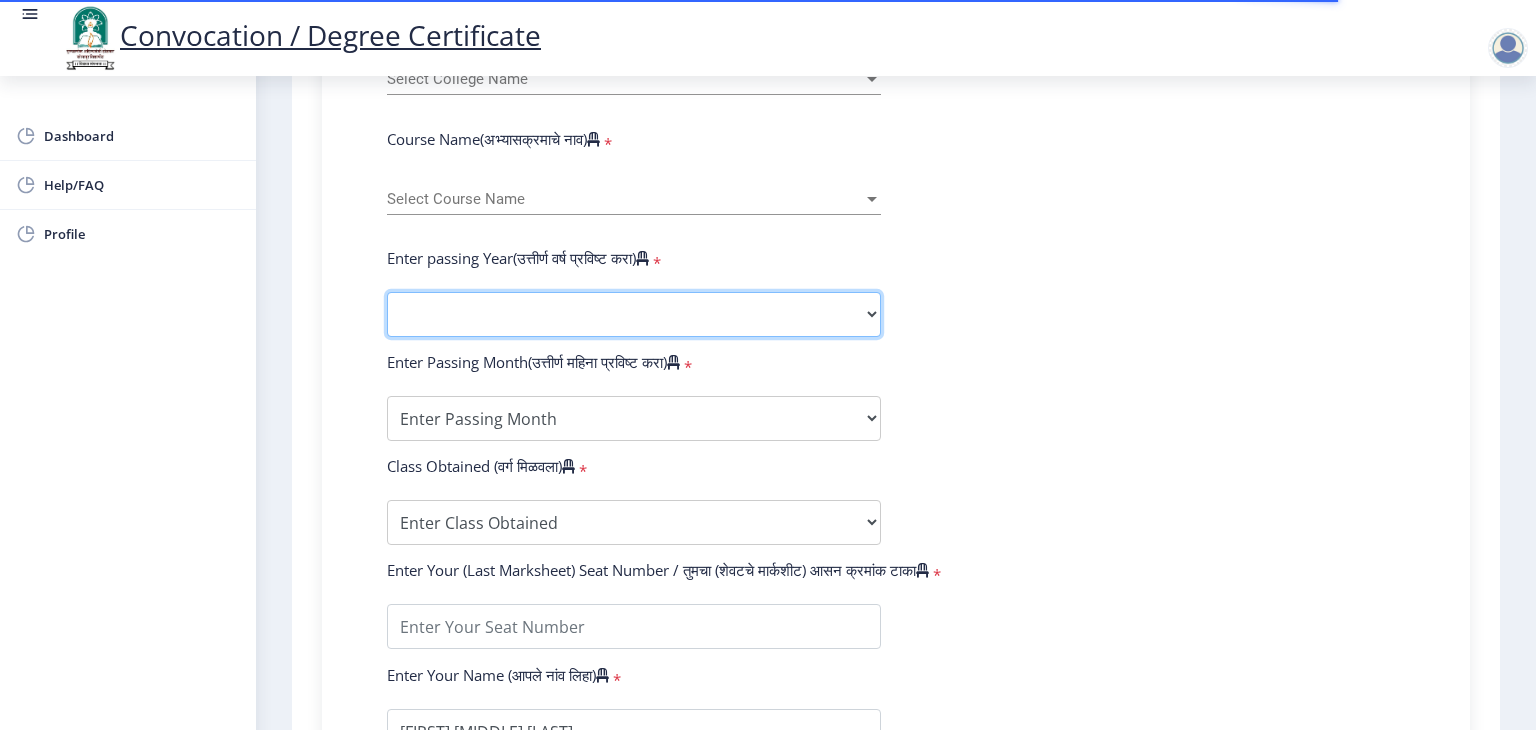 select on "2022" 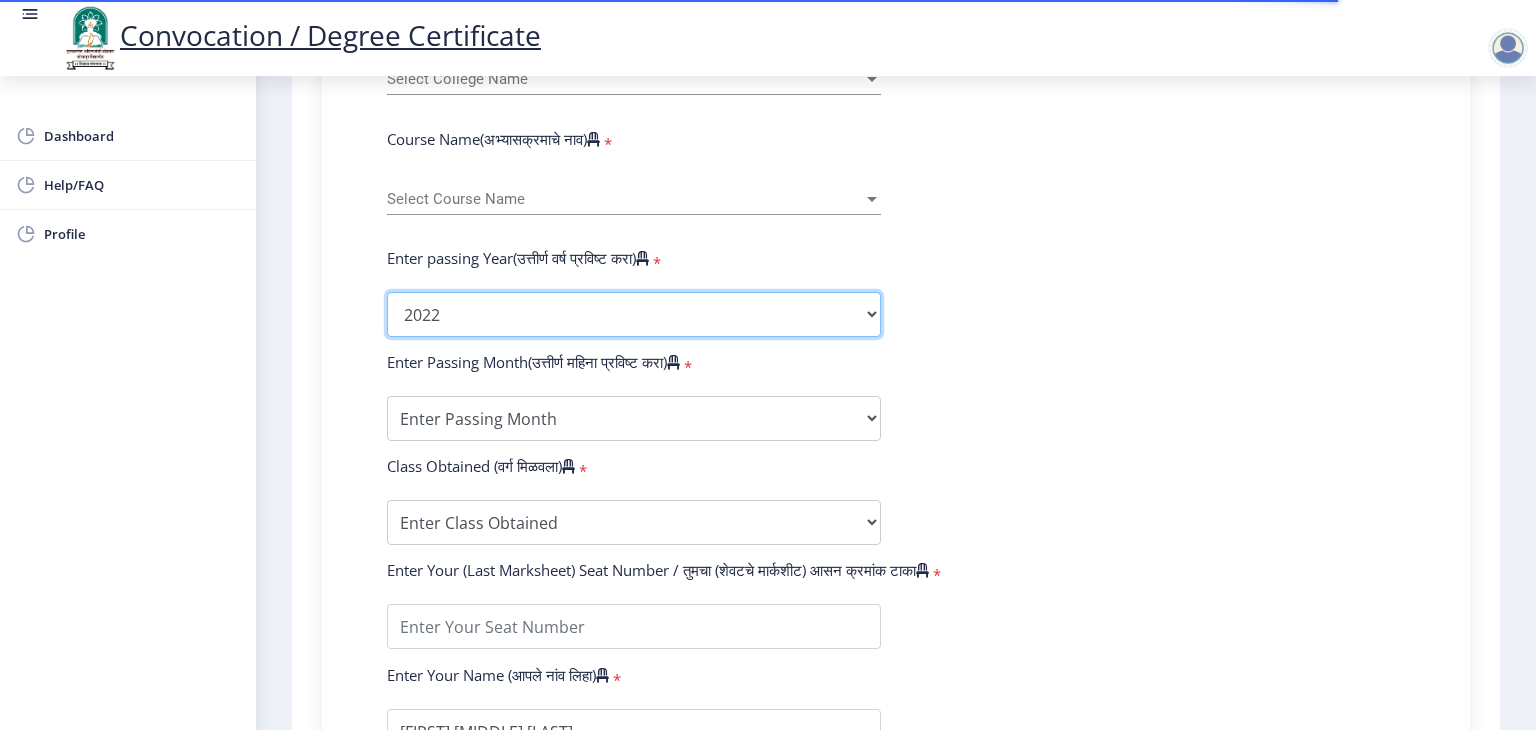 click on "2025   2024   2023   2022   2021   2020   2019   2018   2017   2016   2015   2014   2013   2012   2011   2010   2009   2008   2007   2006   2005   2004   2003   2002   2001   2000   1999   1998   1997   1996   1995   1994   1993   1992   1991   1990   1989   1988   1987   1986   1985   1984   1983   1982   1981   1980   1979   1978   1977   1976" 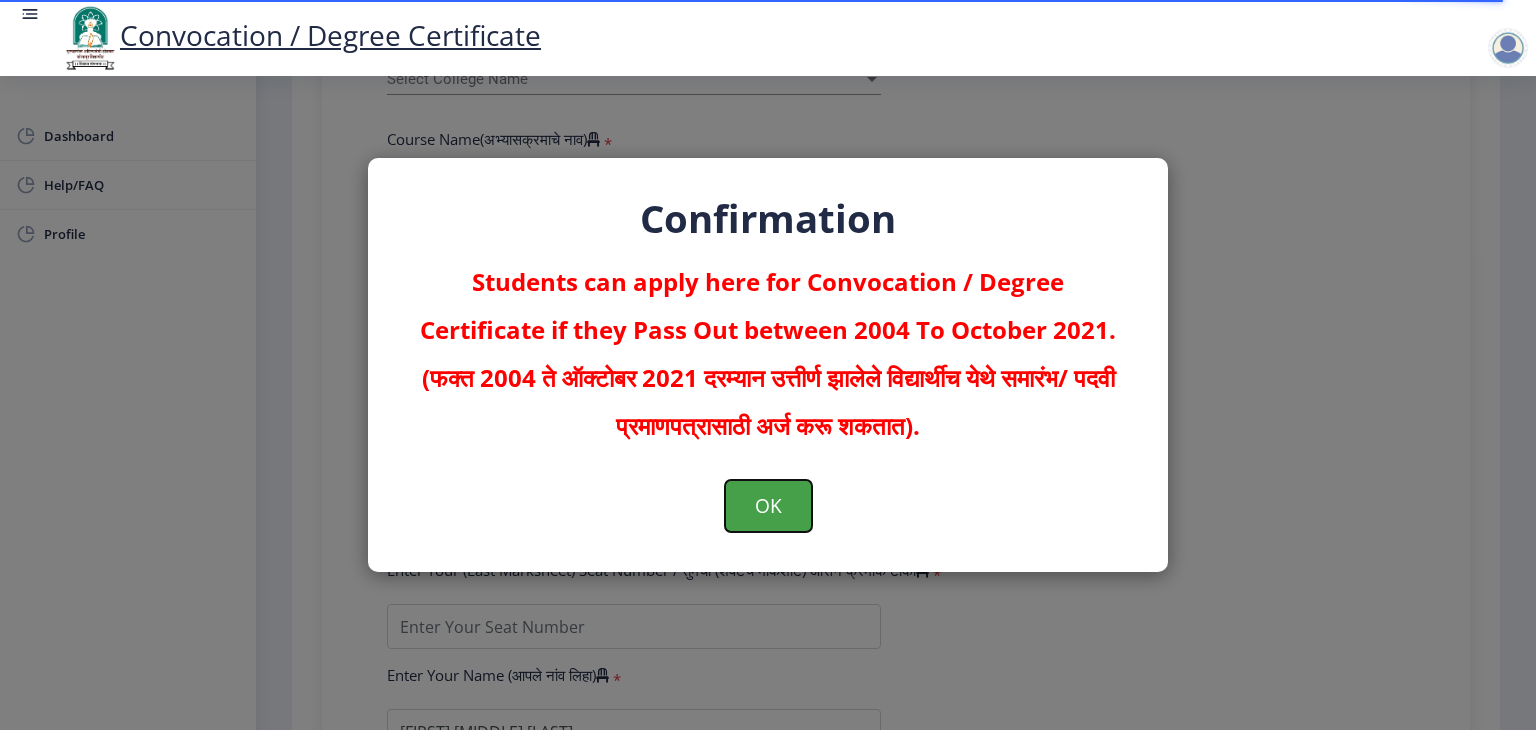 click on "OK" 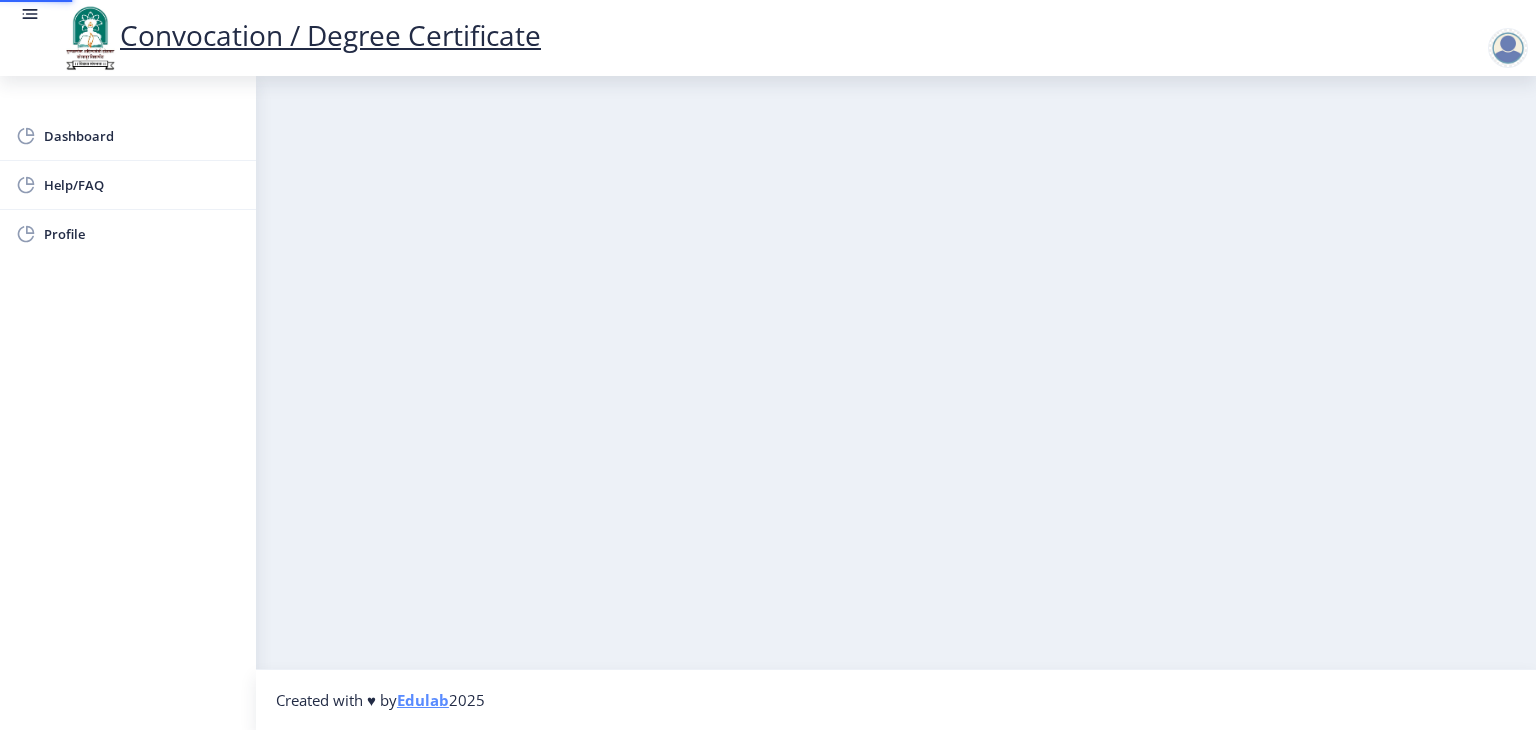 scroll, scrollTop: 0, scrollLeft: 0, axis: both 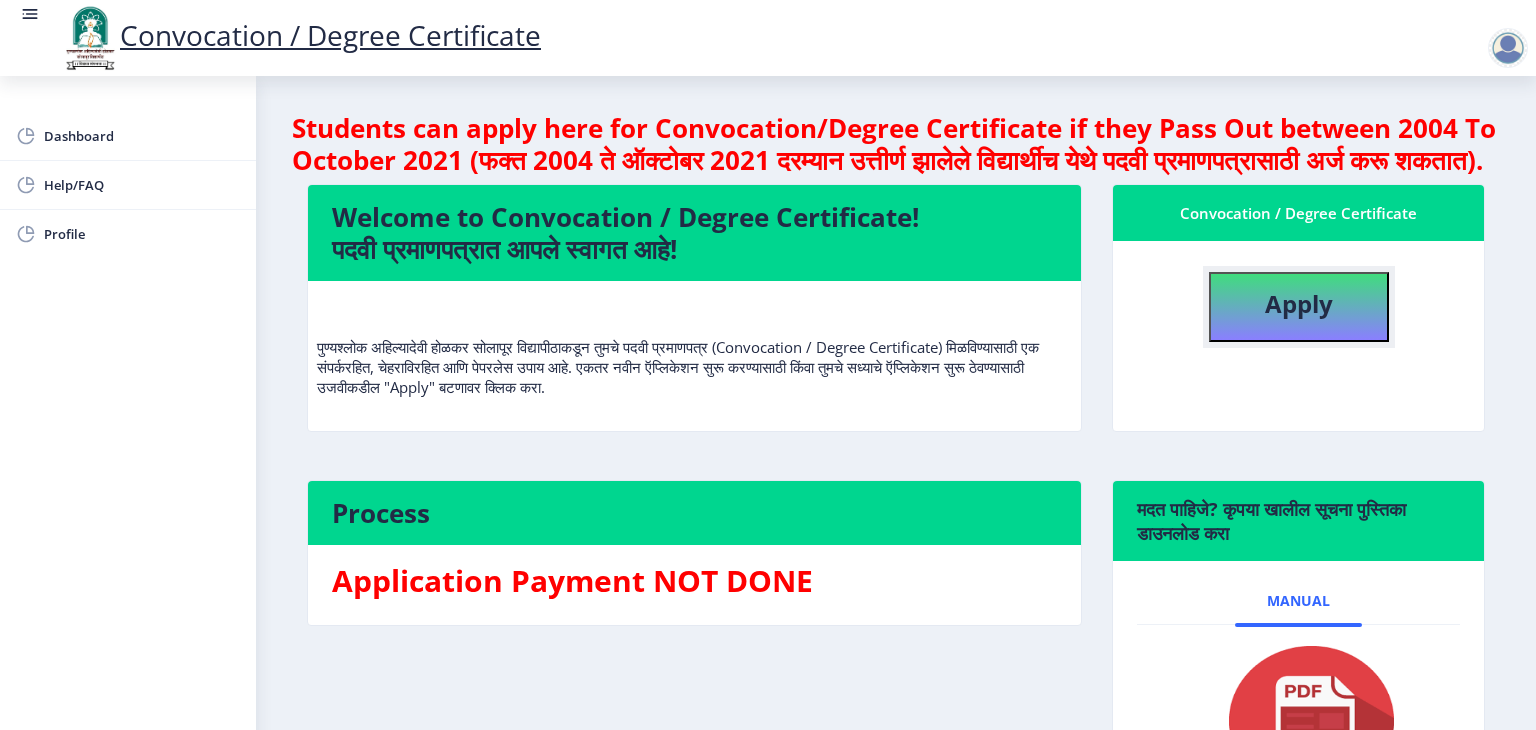 click on "Apply" 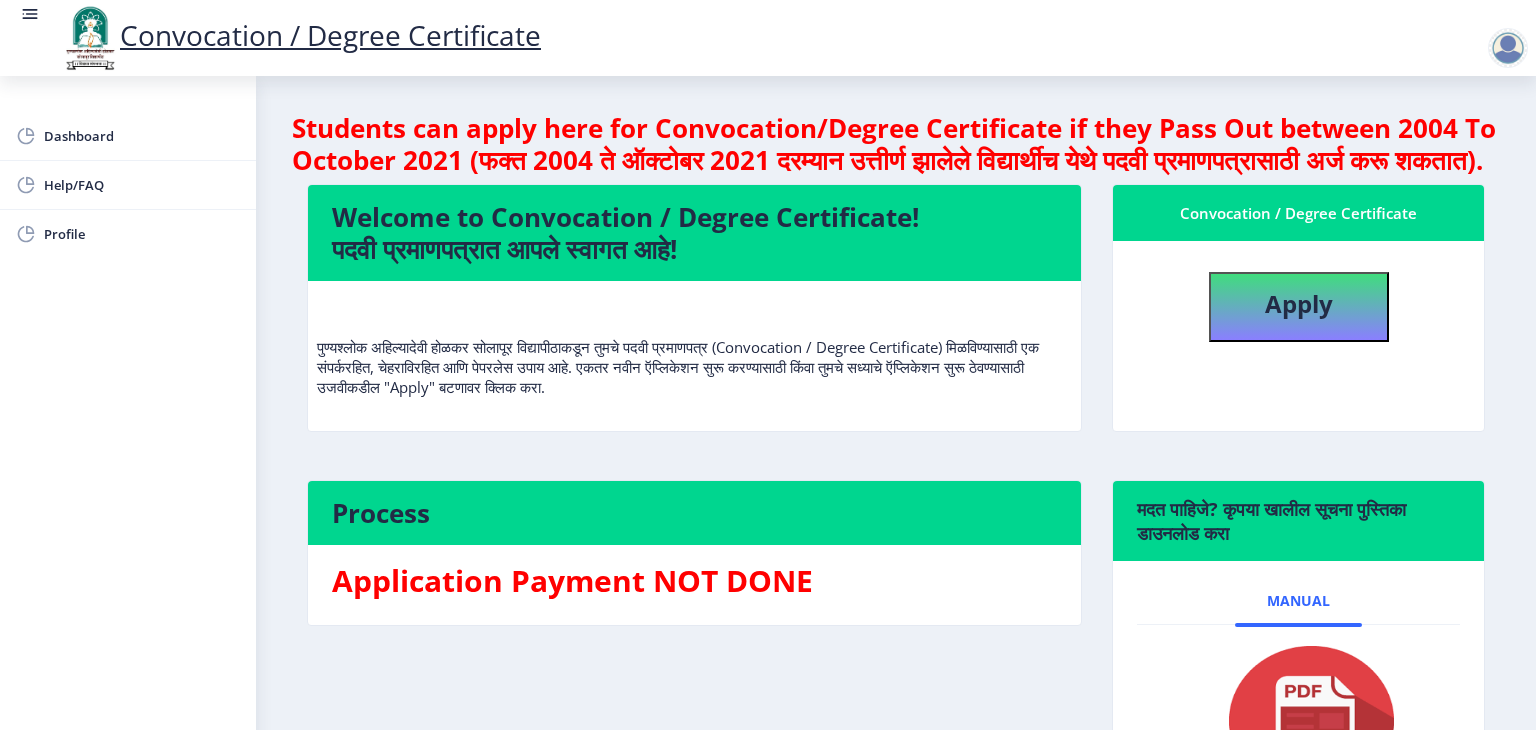 select 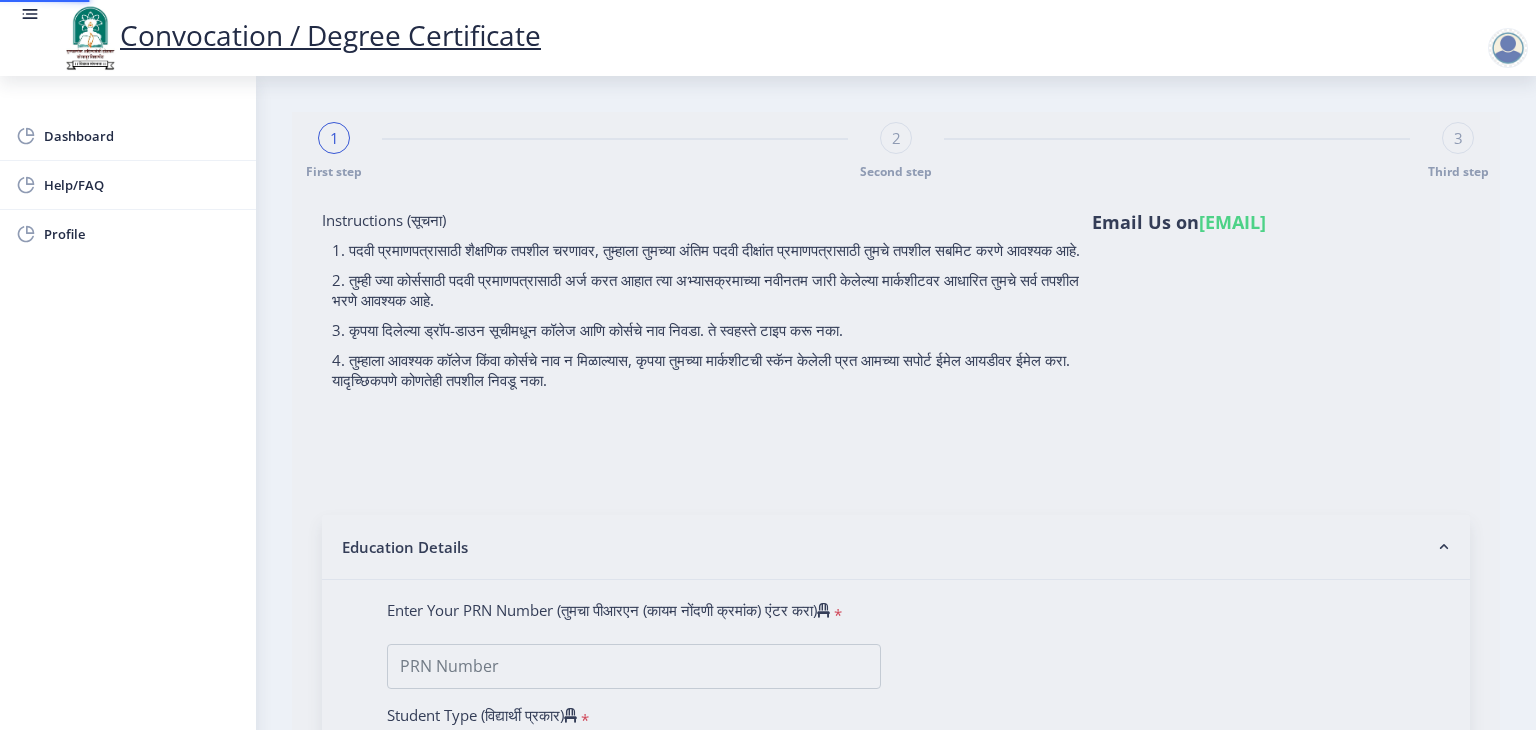 type on "Bramhi Amol Chakwate" 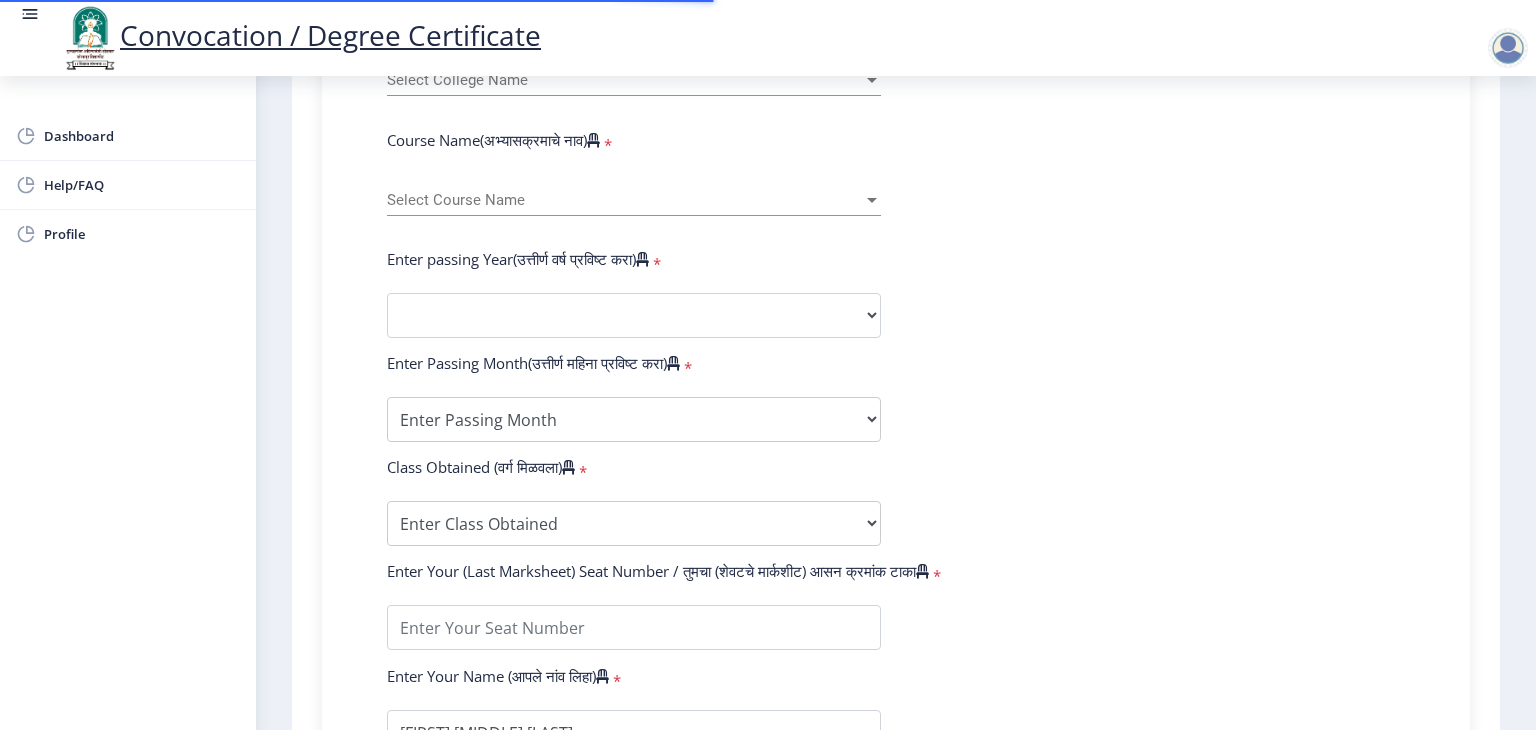 scroll, scrollTop: 800, scrollLeft: 0, axis: vertical 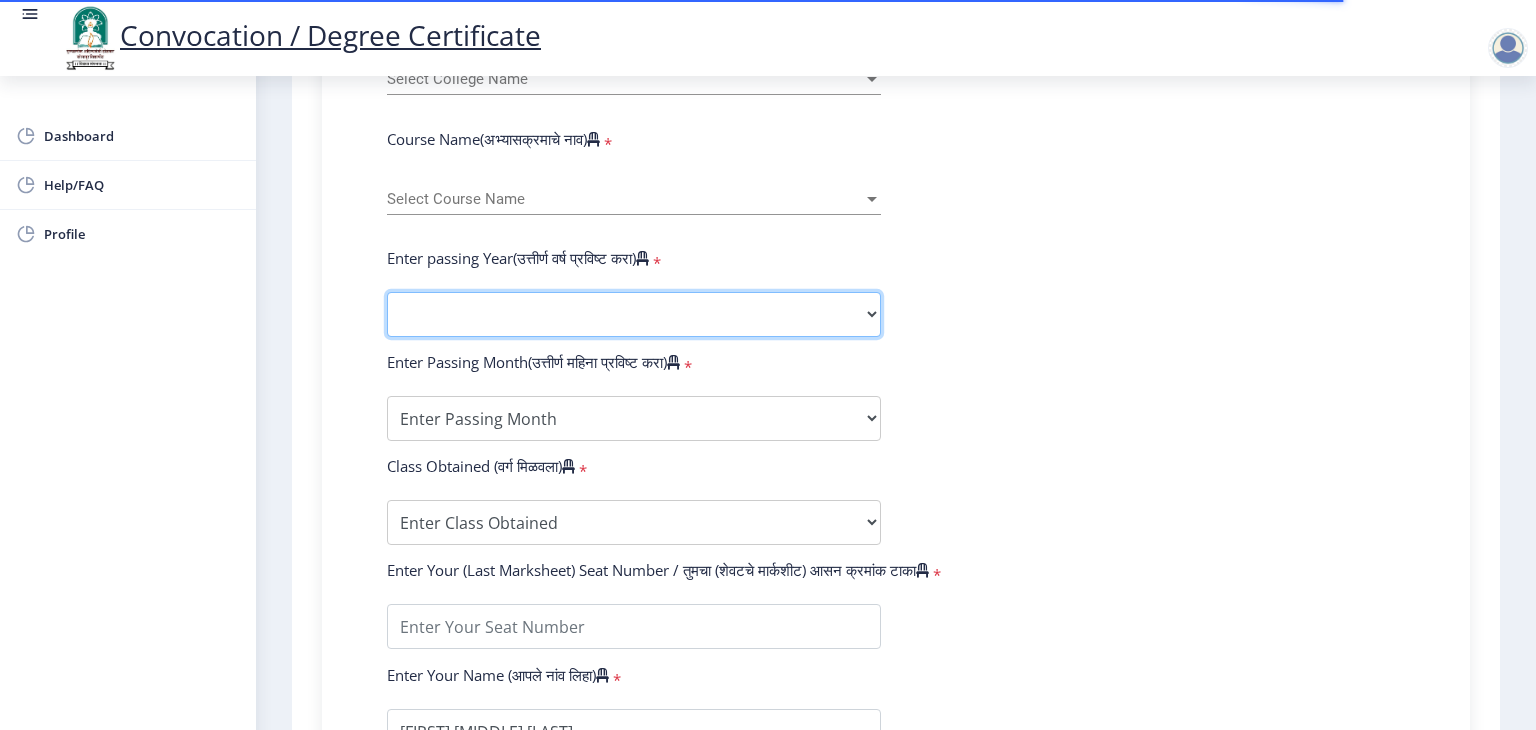 click on "2025   2024   2023   2022   2021   2020   2019   2018   2017   2016   2015   2014   2013   2012   2011   2010   2009   2008   2007   2006   2005   2004   2003   2002   2001   2000   1999   1998   1997   1996   1995   1994   1993   1992   1991   1990   1989   1988   1987   1986   1985   1984   1983   1982   1981   1980   1979   1978   1977   1976" 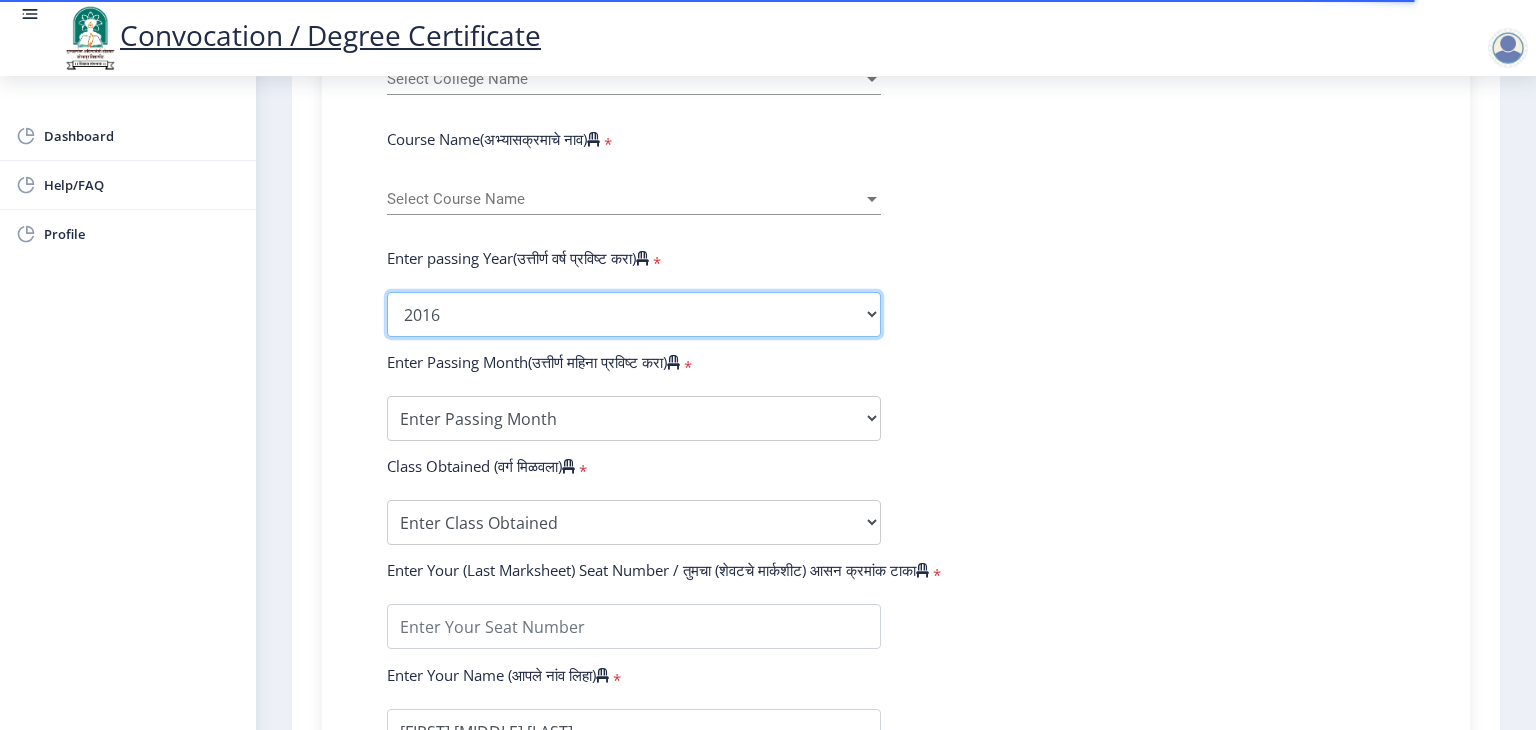 click on "2025   2024   2023   2022   2021   2020   2019   2018   2017   2016   2015   2014   2013   2012   2011   2010   2009   2008   2007   2006   2005   2004   2003   2002   2001   2000   1999   1998   1997   1996   1995   1994   1993   1992   1991   1990   1989   1988   1987   1986   1985   1984   1983   1982   1981   1980   1979   1978   1977   1976" 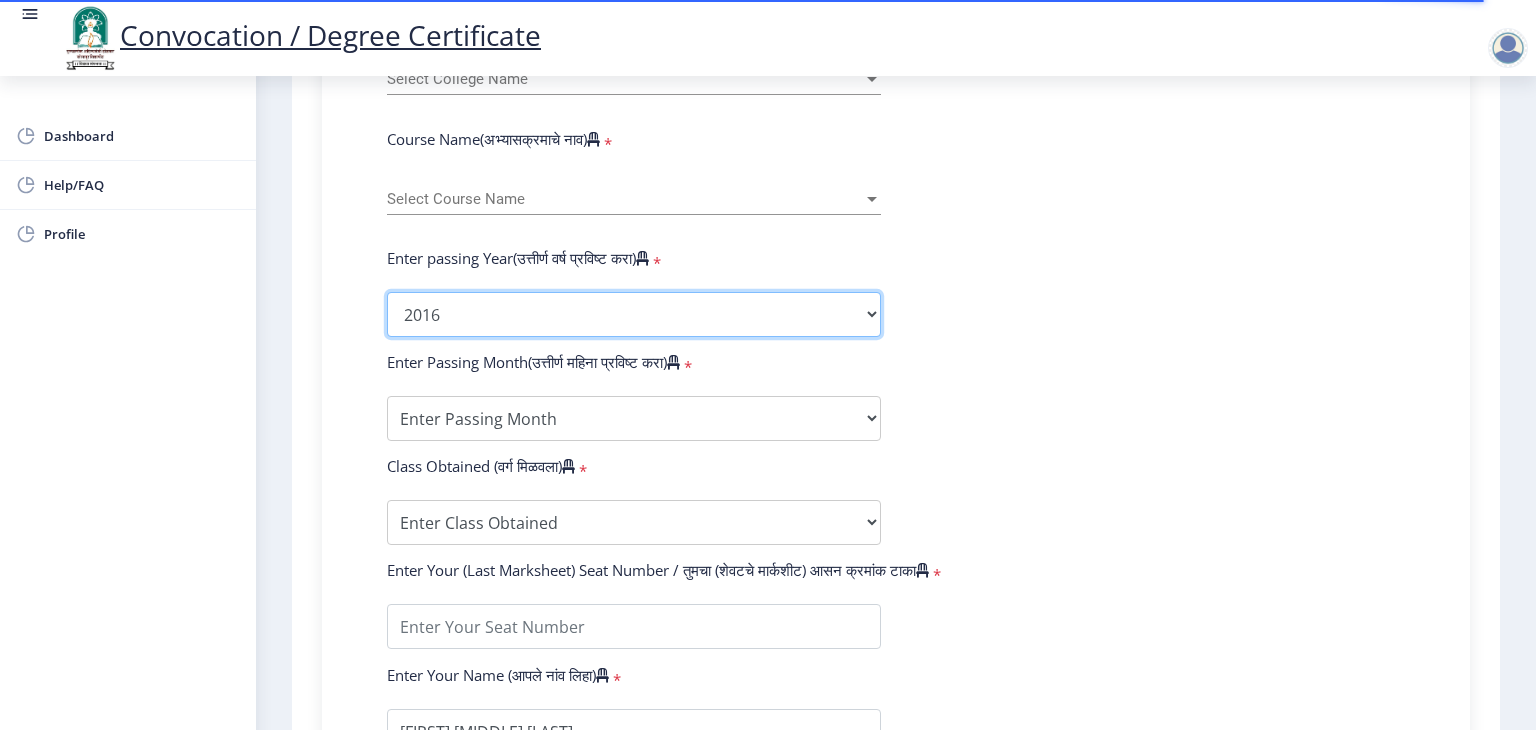 click on "2025   2024   2023   2022   2021   2020   2019   2018   2017   2016   2015   2014   2013   2012   2011   2010   2009   2008   2007   2006   2005   2004   2003   2002   2001   2000   1999   1998   1997   1996   1995   1994   1993   1992   1991   1990   1989   1988   1987   1986   1985   1984   1983   1982   1981   1980   1979   1978   1977   1976" 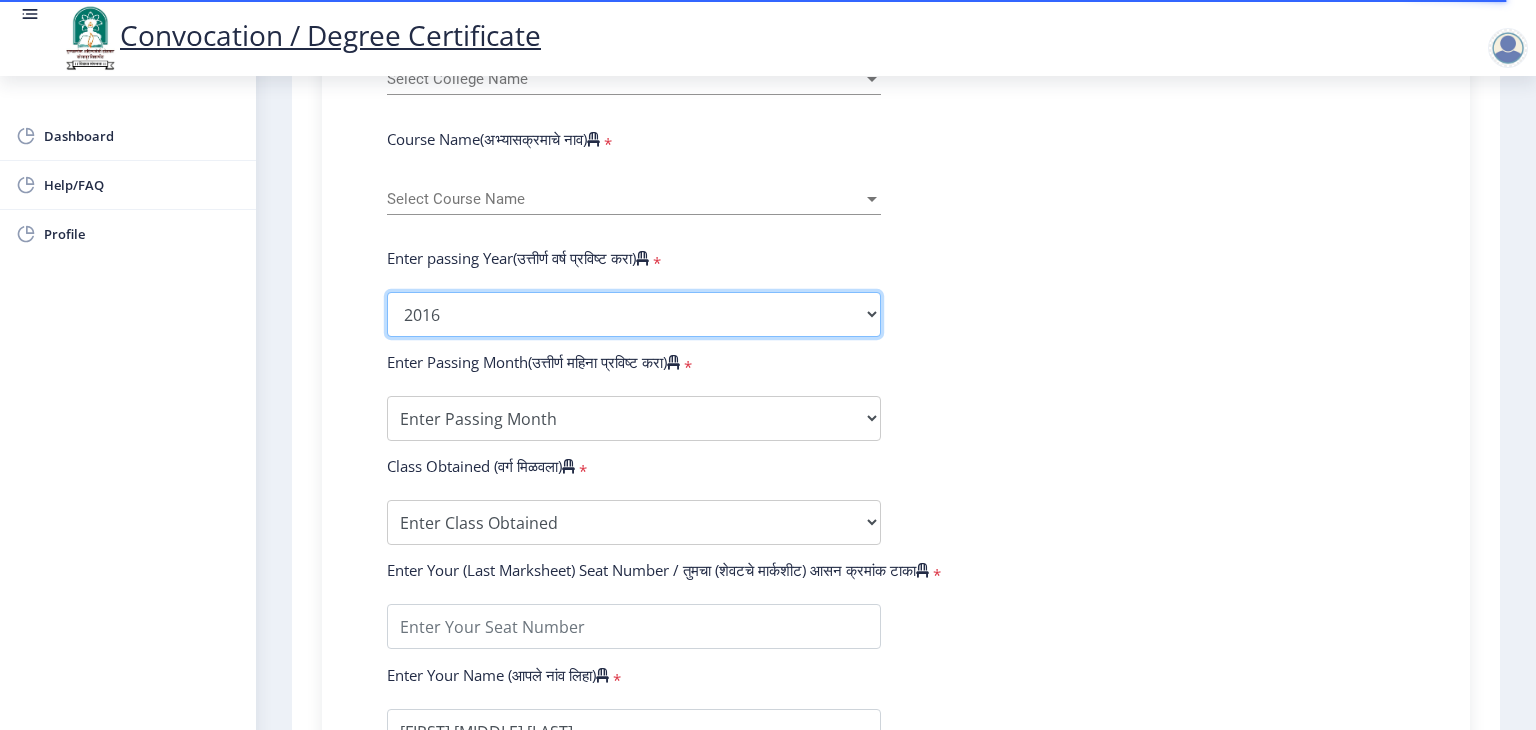 select on "2025" 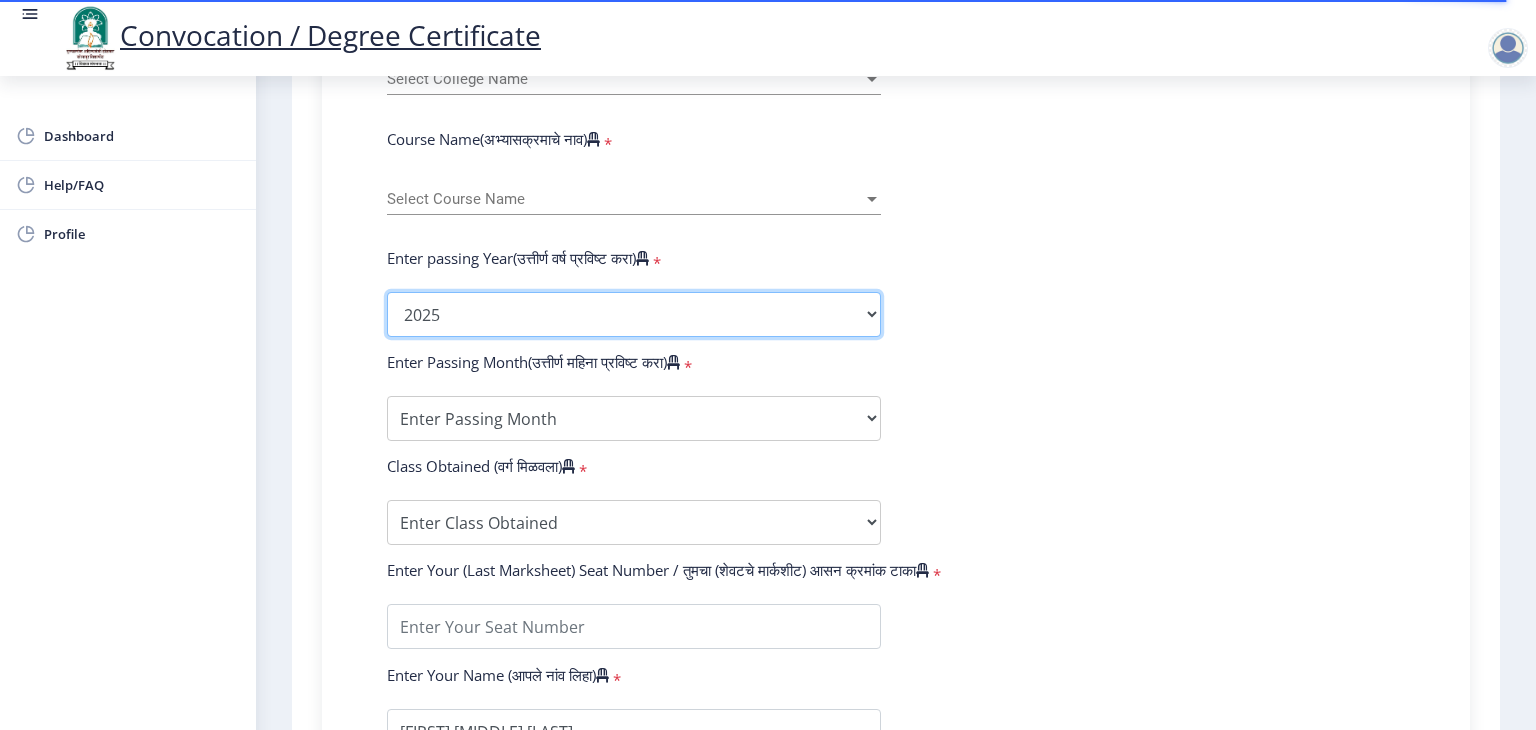 click on "2025   2024   2023   2022   2021   2020   2019   2018   2017   2016   2015   2014   2013   2012   2011   2010   2009   2008   2007   2006   2005   2004   2003   2002   2001   2000   1999   1998   1997   1996   1995   1994   1993   1992   1991   1990   1989   1988   1987   1986   1985   1984   1983   1982   1981   1980   1979   1978   1977   1976" 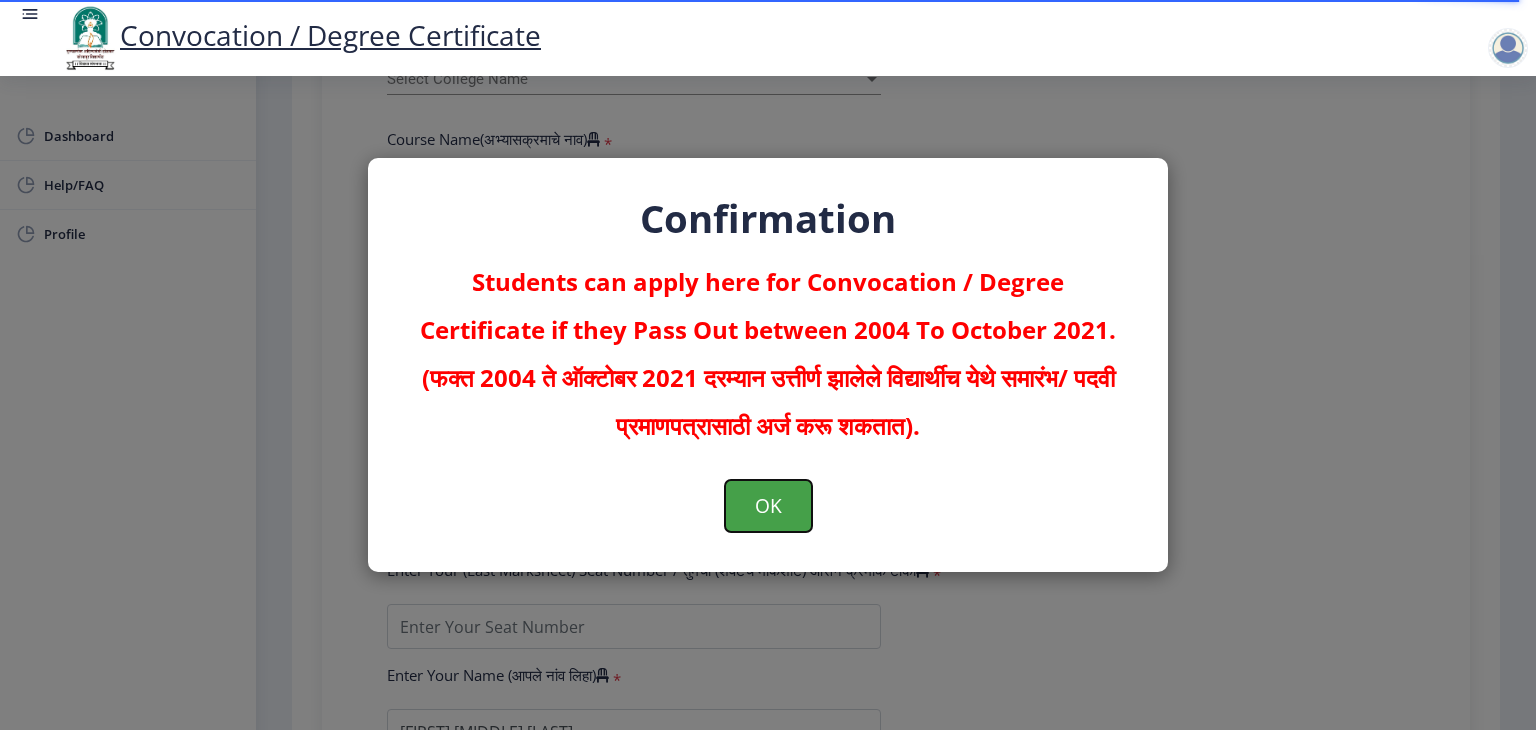 click on "OK" 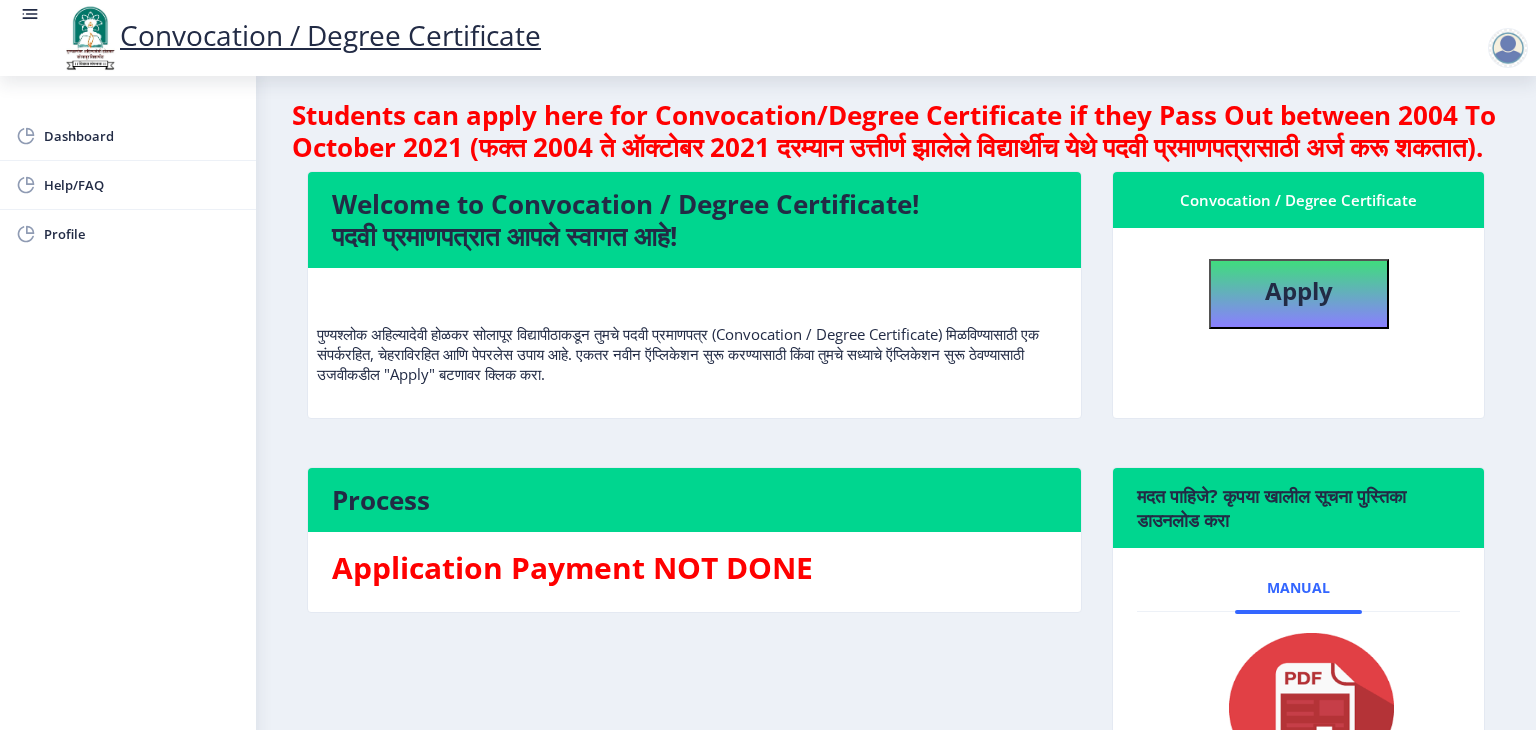 scroll, scrollTop: 0, scrollLeft: 0, axis: both 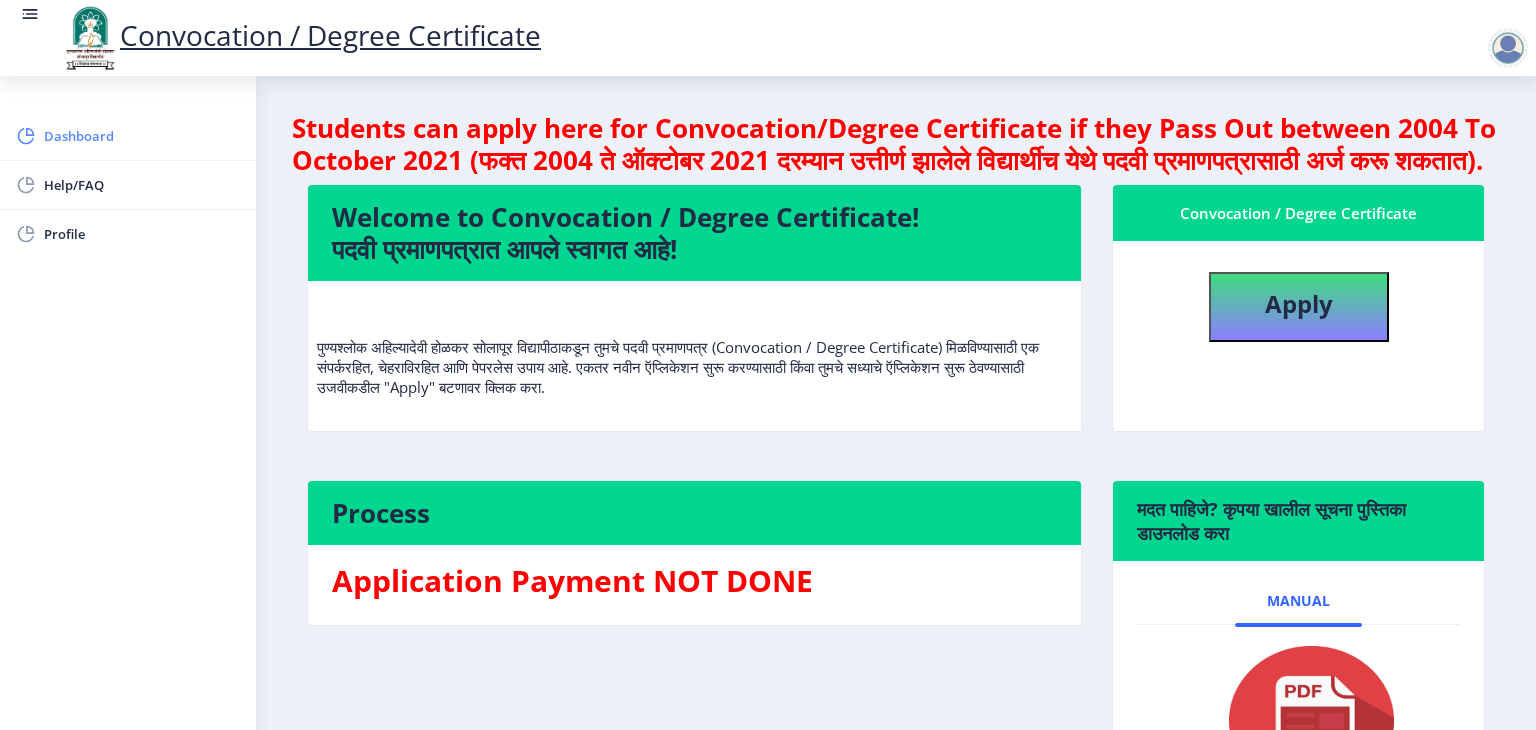 click on "Dashboard" 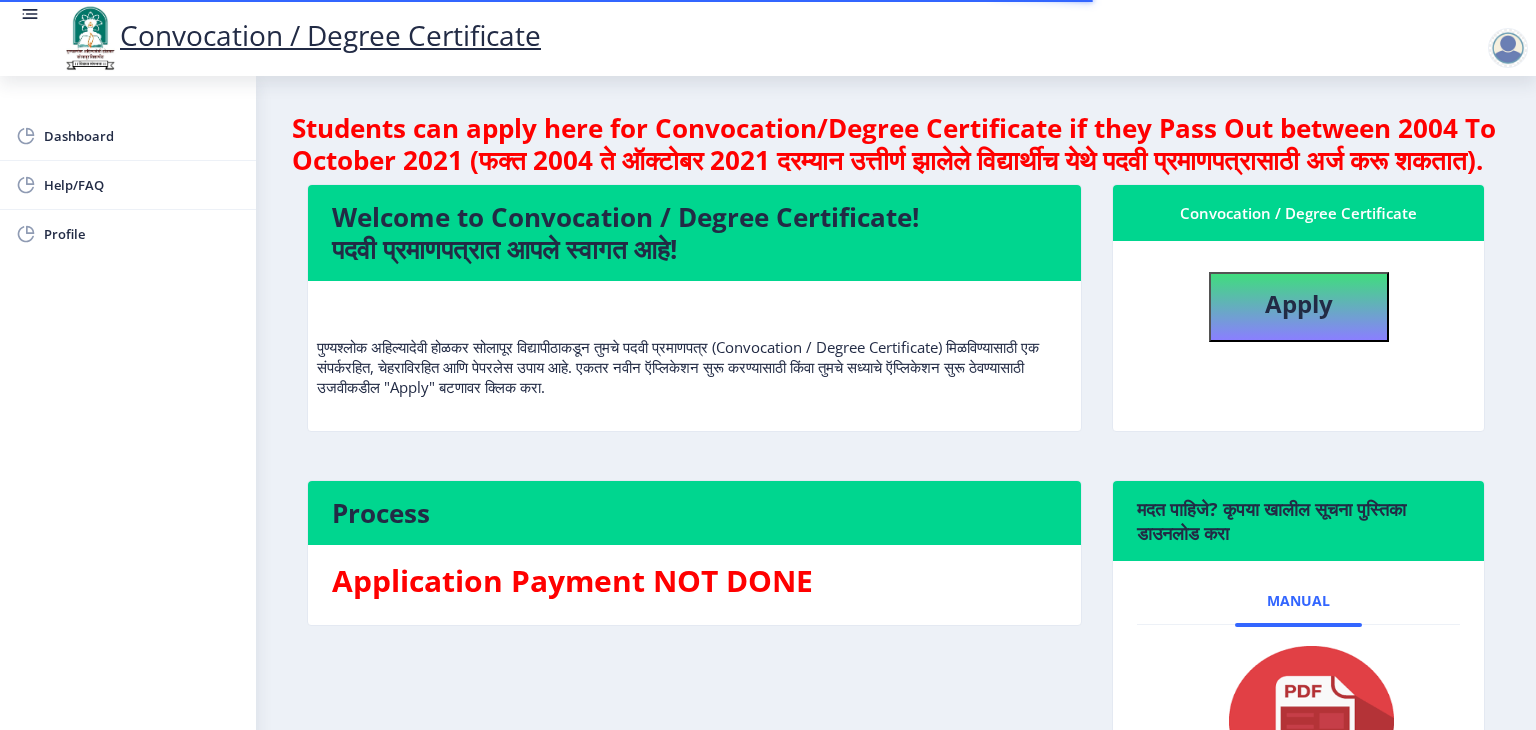 scroll, scrollTop: 0, scrollLeft: 0, axis: both 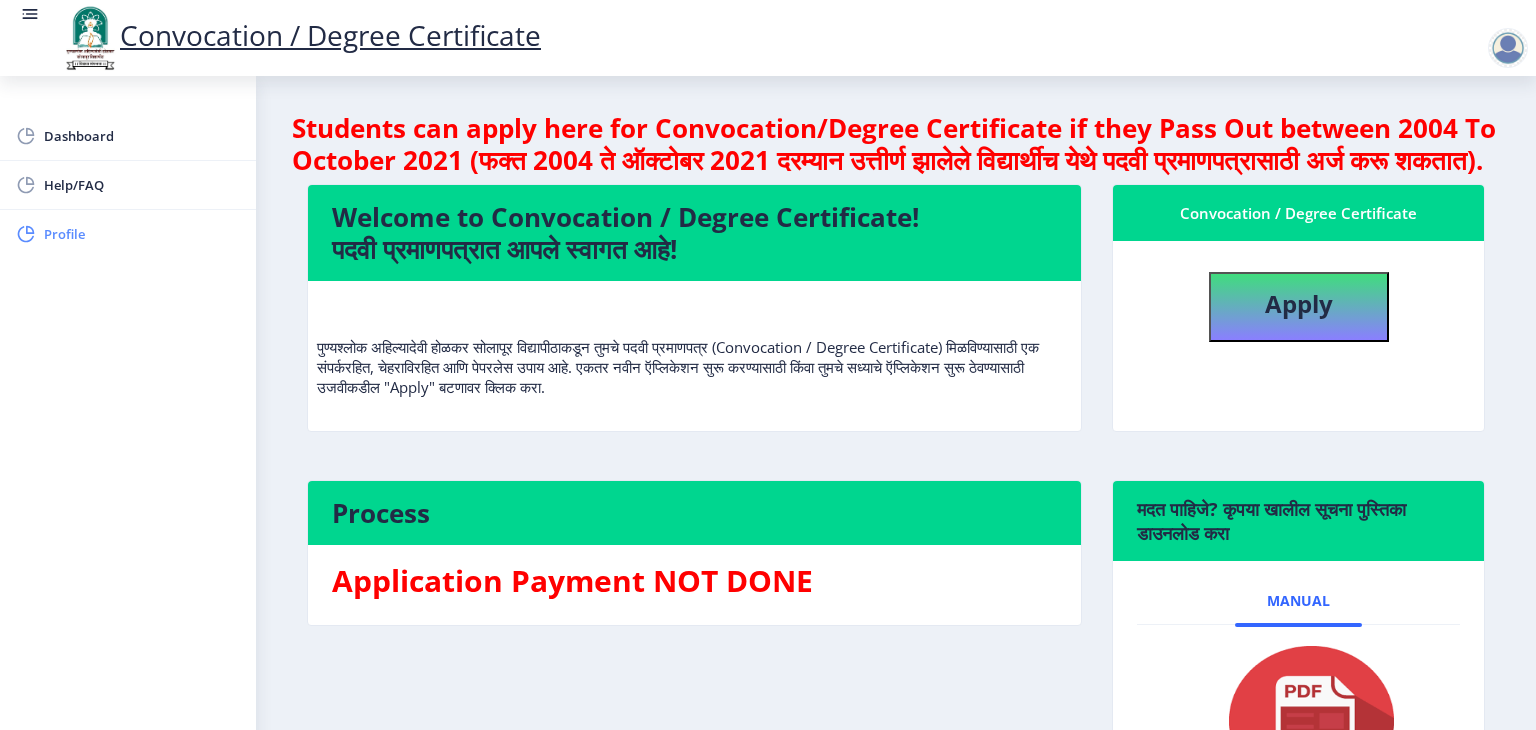 click 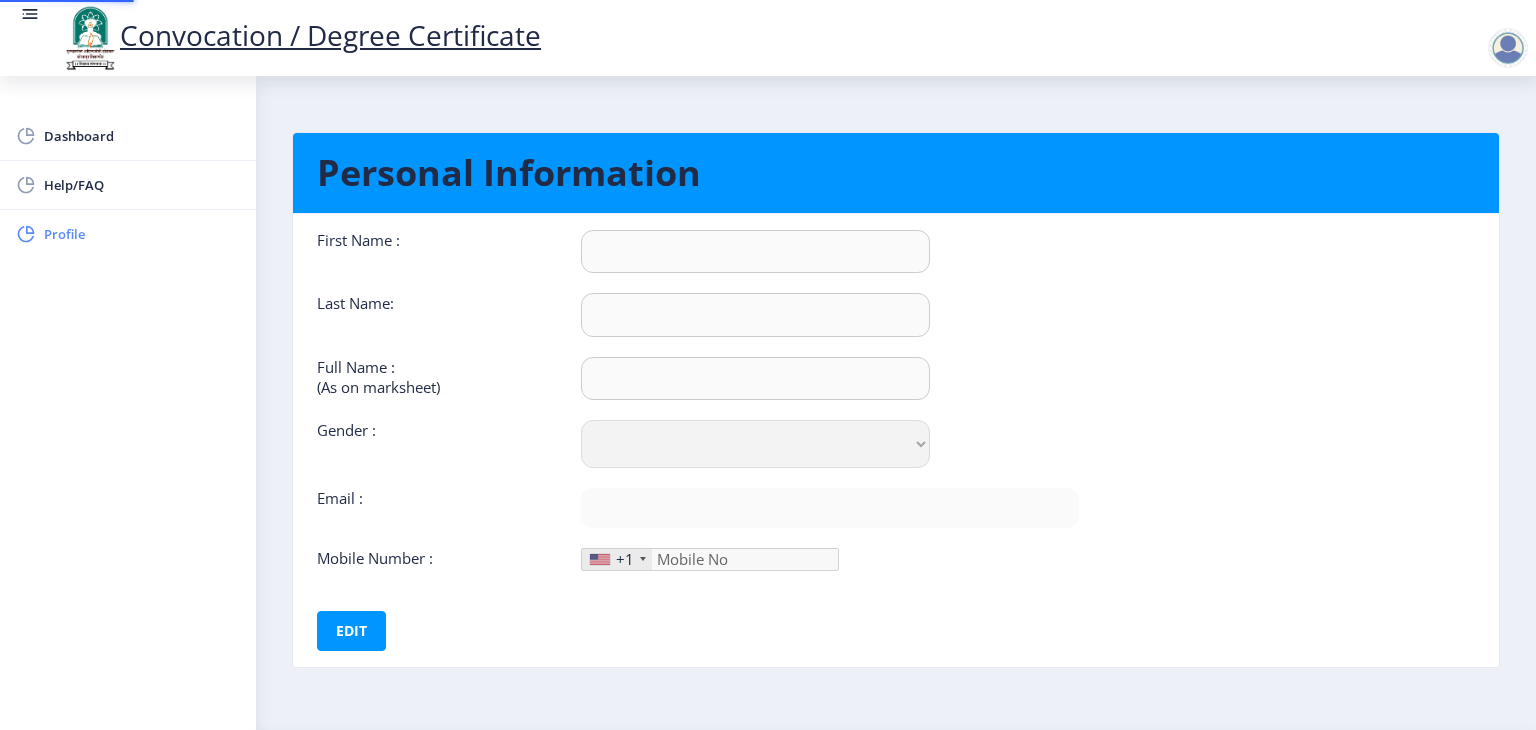 type on "[LAST]" 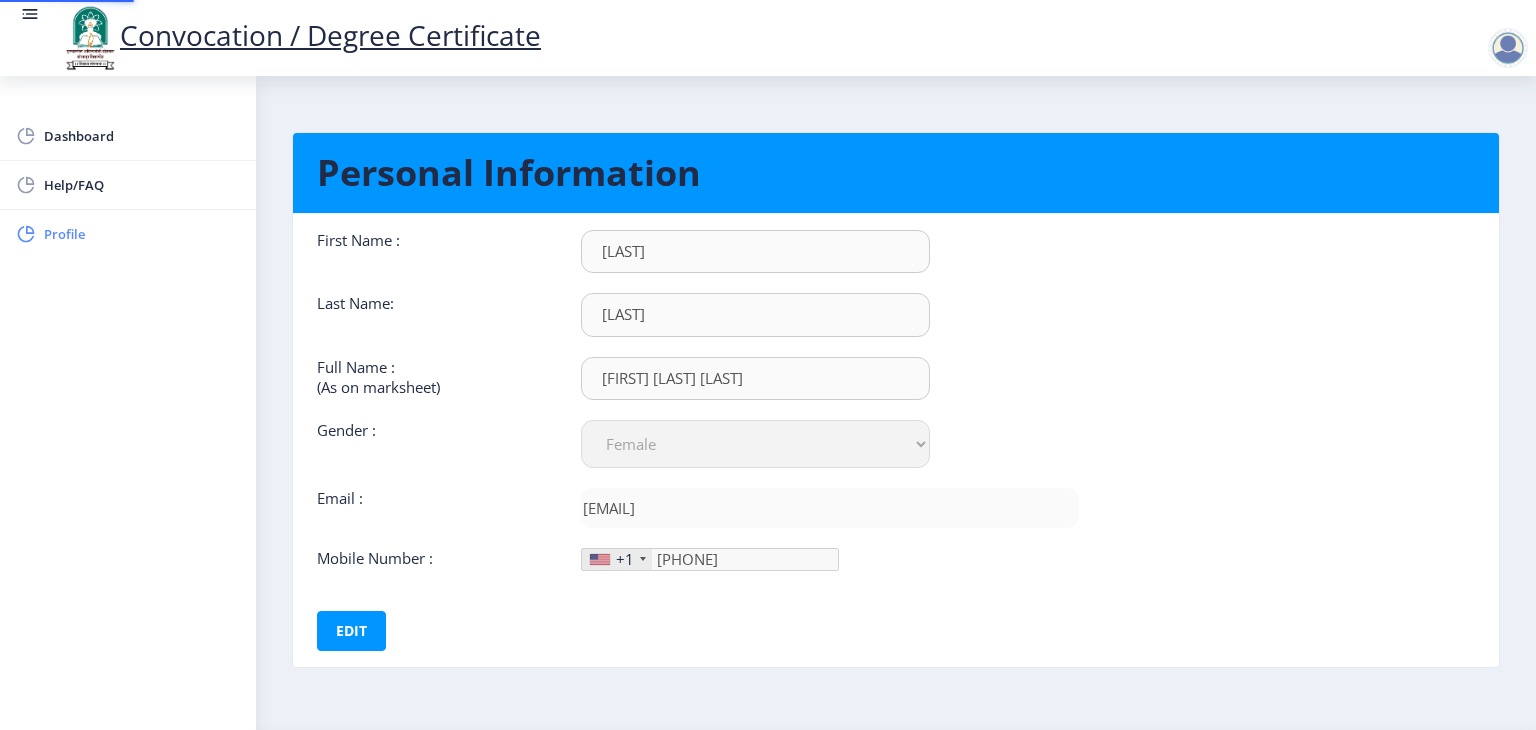 type on "922-673-13" 